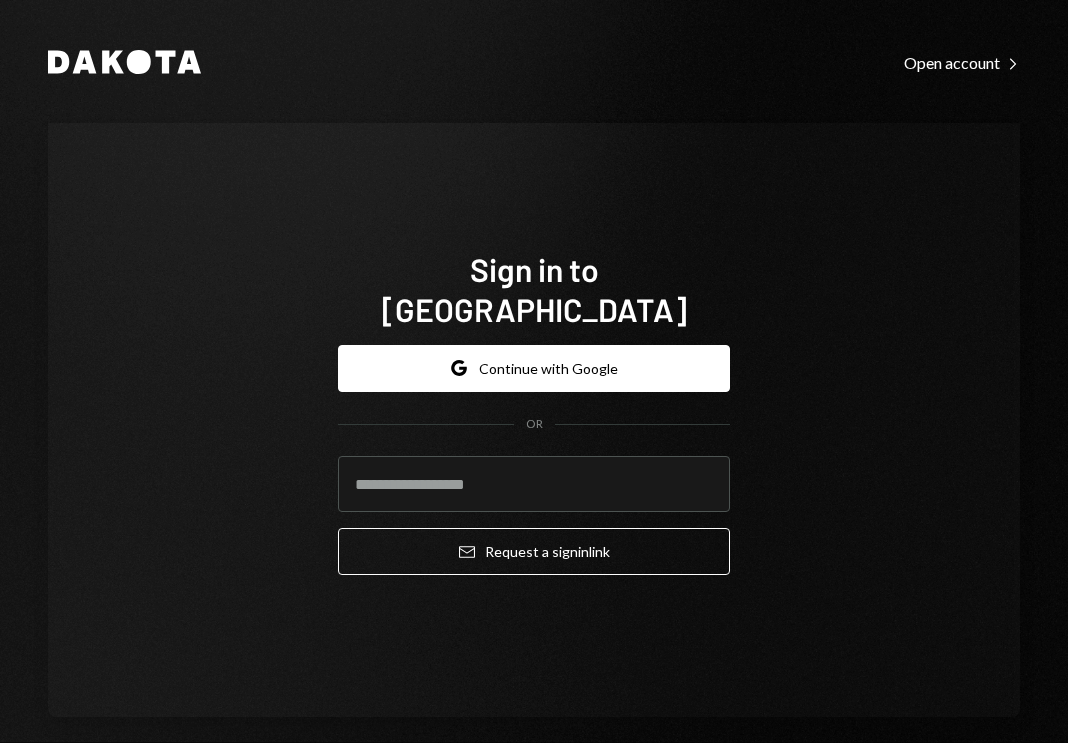 scroll, scrollTop: 0, scrollLeft: 0, axis: both 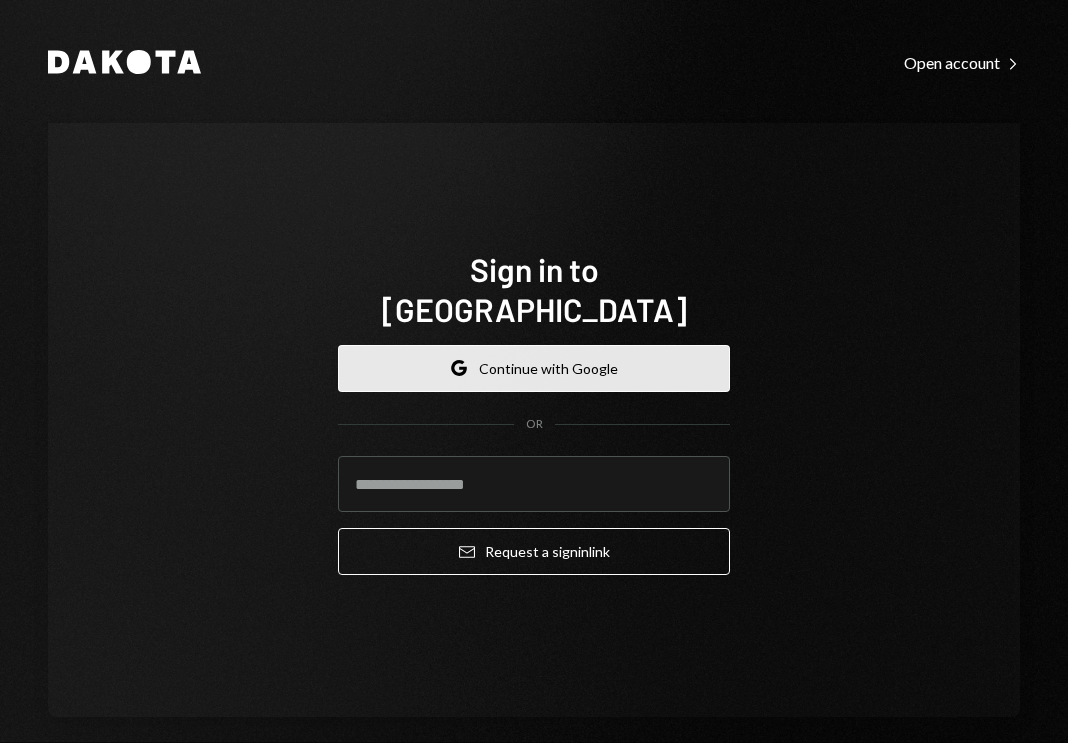 click on "Google  Continue with Google" at bounding box center [534, 368] 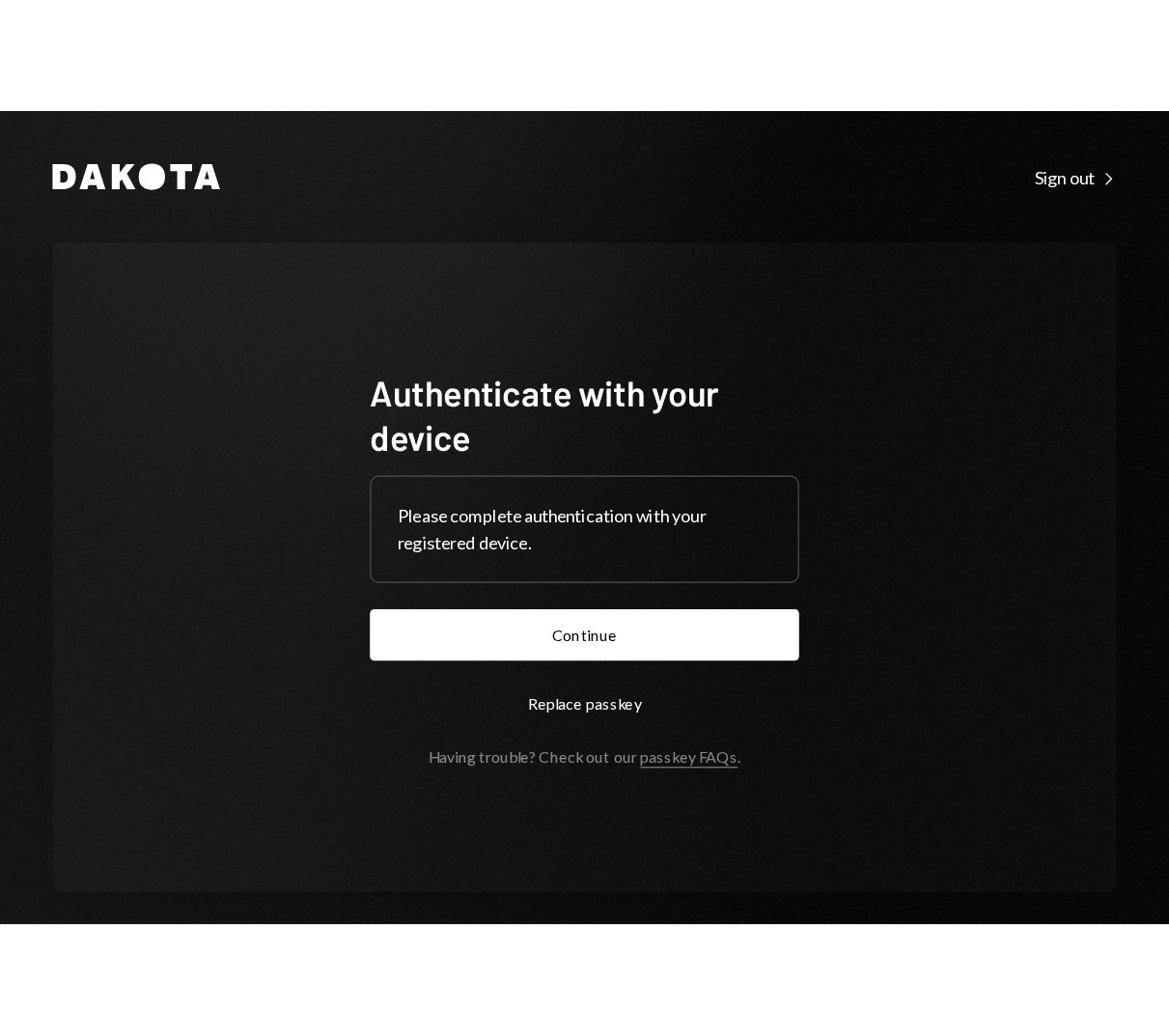scroll, scrollTop: 0, scrollLeft: 0, axis: both 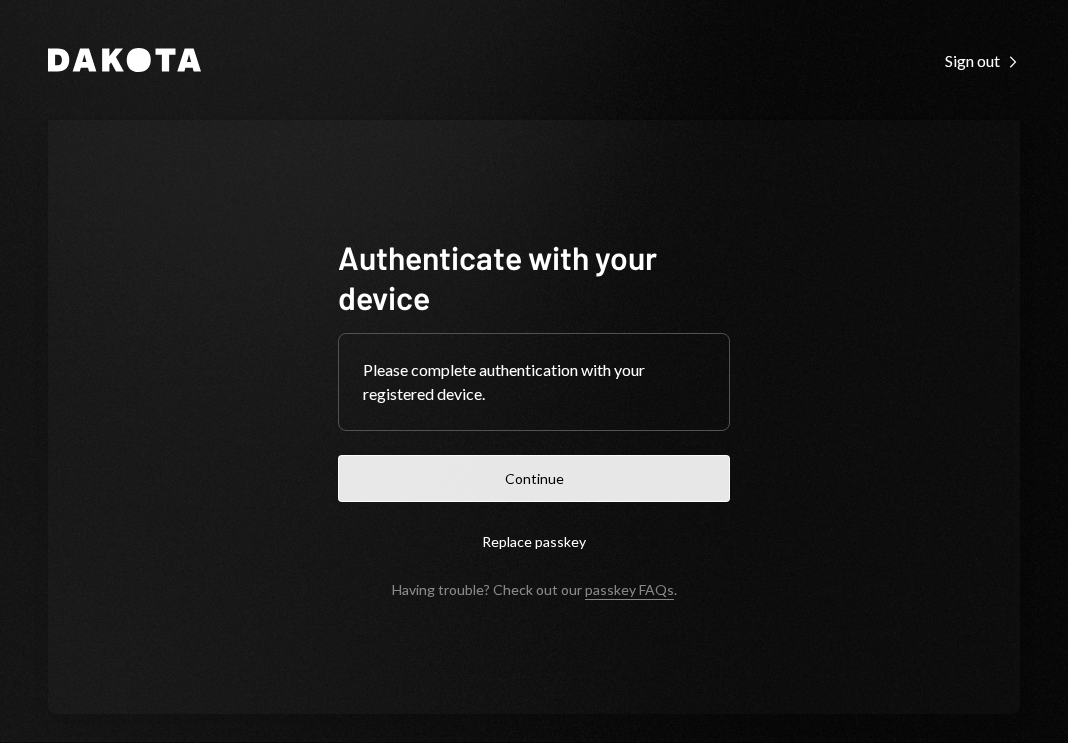 click on "Continue" at bounding box center (534, 478) 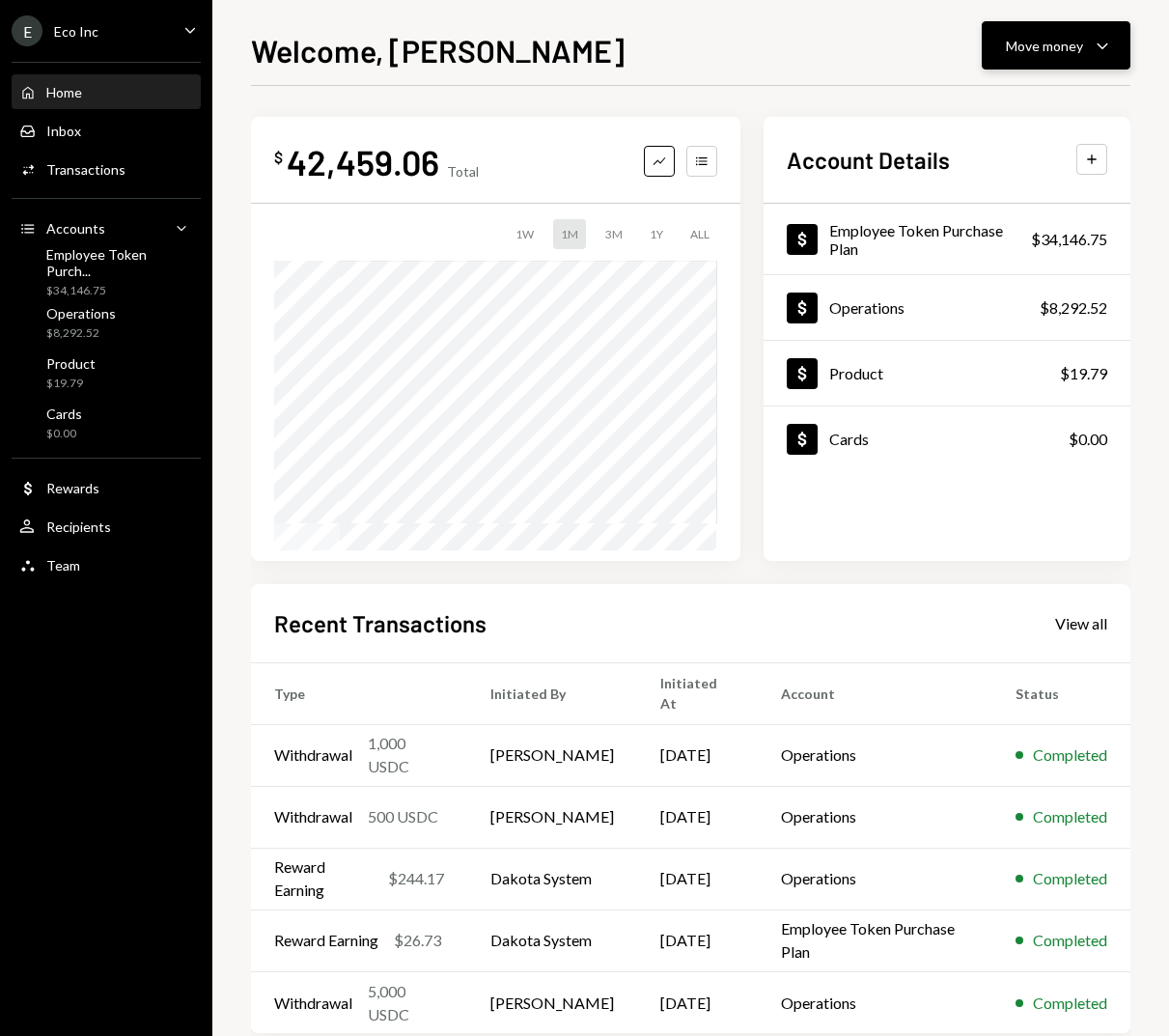 click on "Move money" at bounding box center [1044, 45] 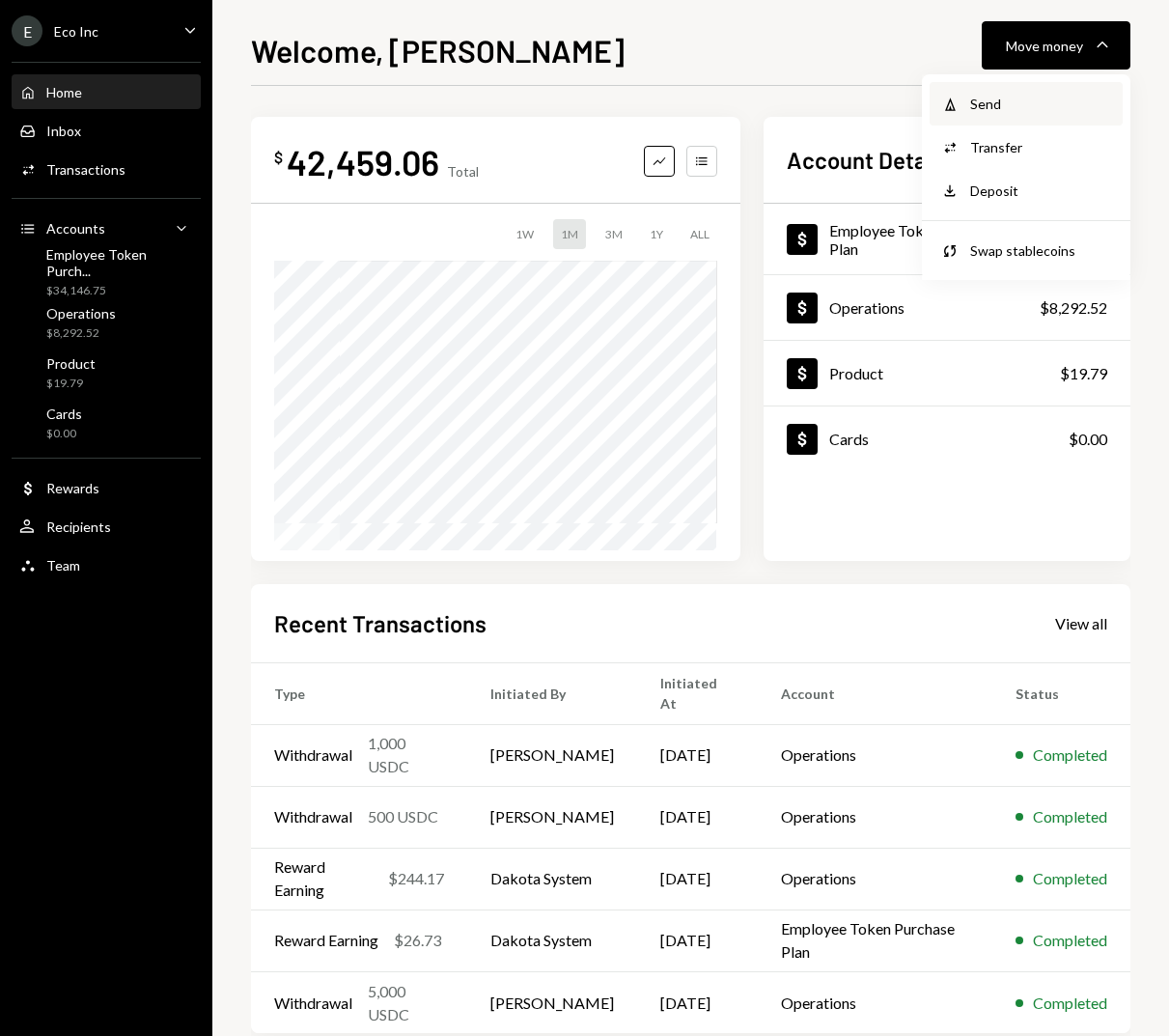 click on "Send" at bounding box center [1041, 103] 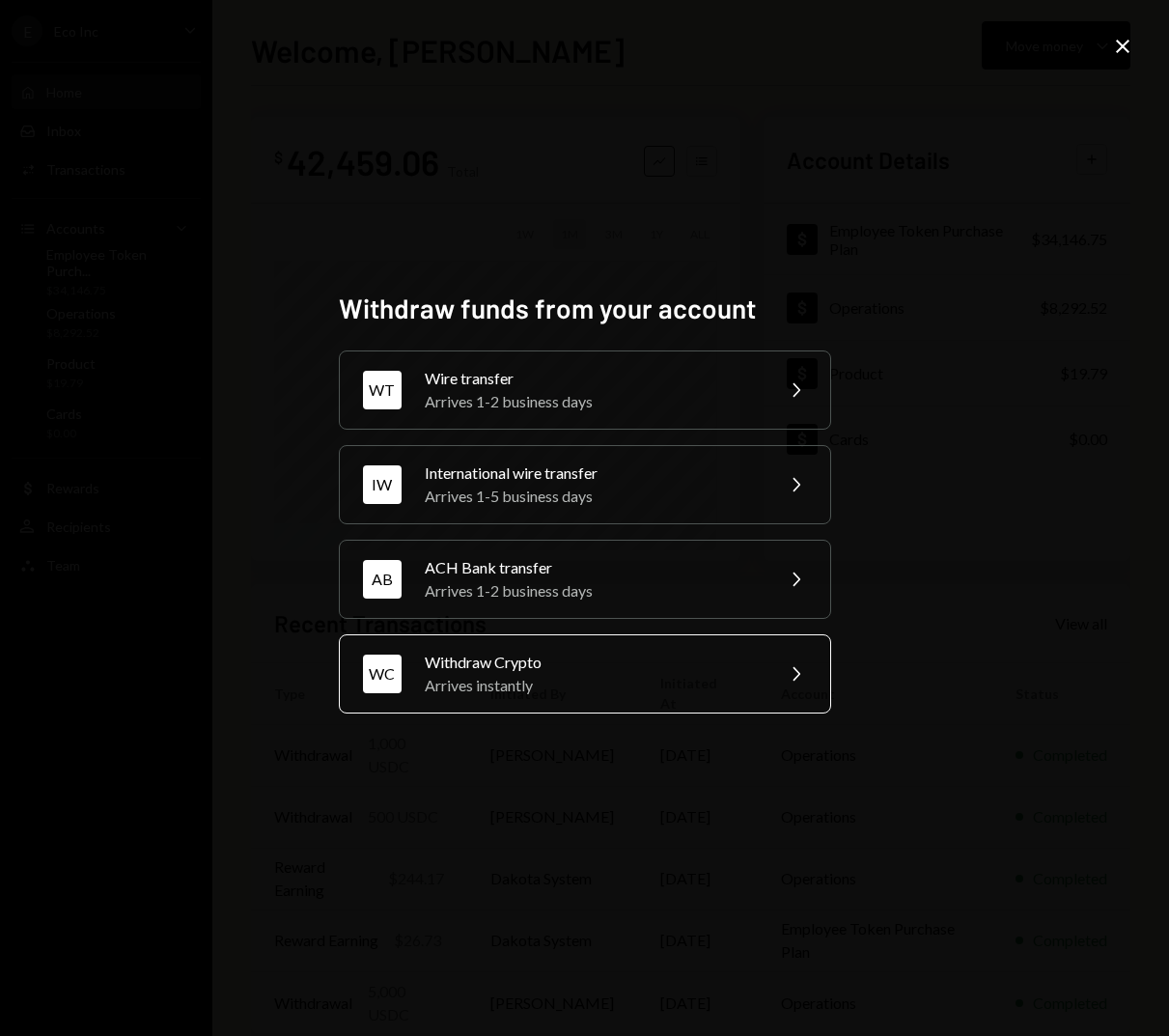 click on "Arrives instantly" at bounding box center (593, 686) 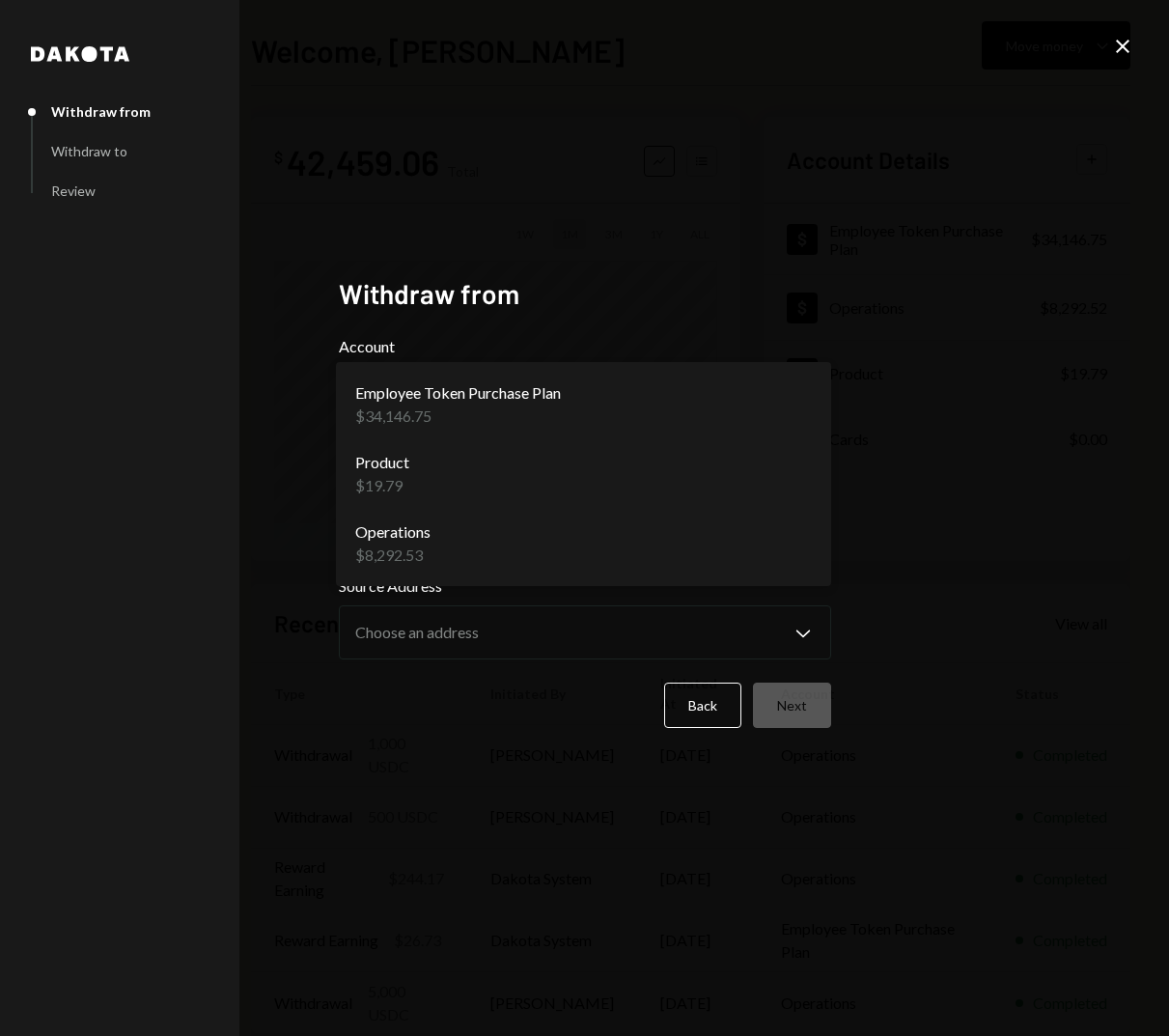 click on "**********" at bounding box center [584, 518] 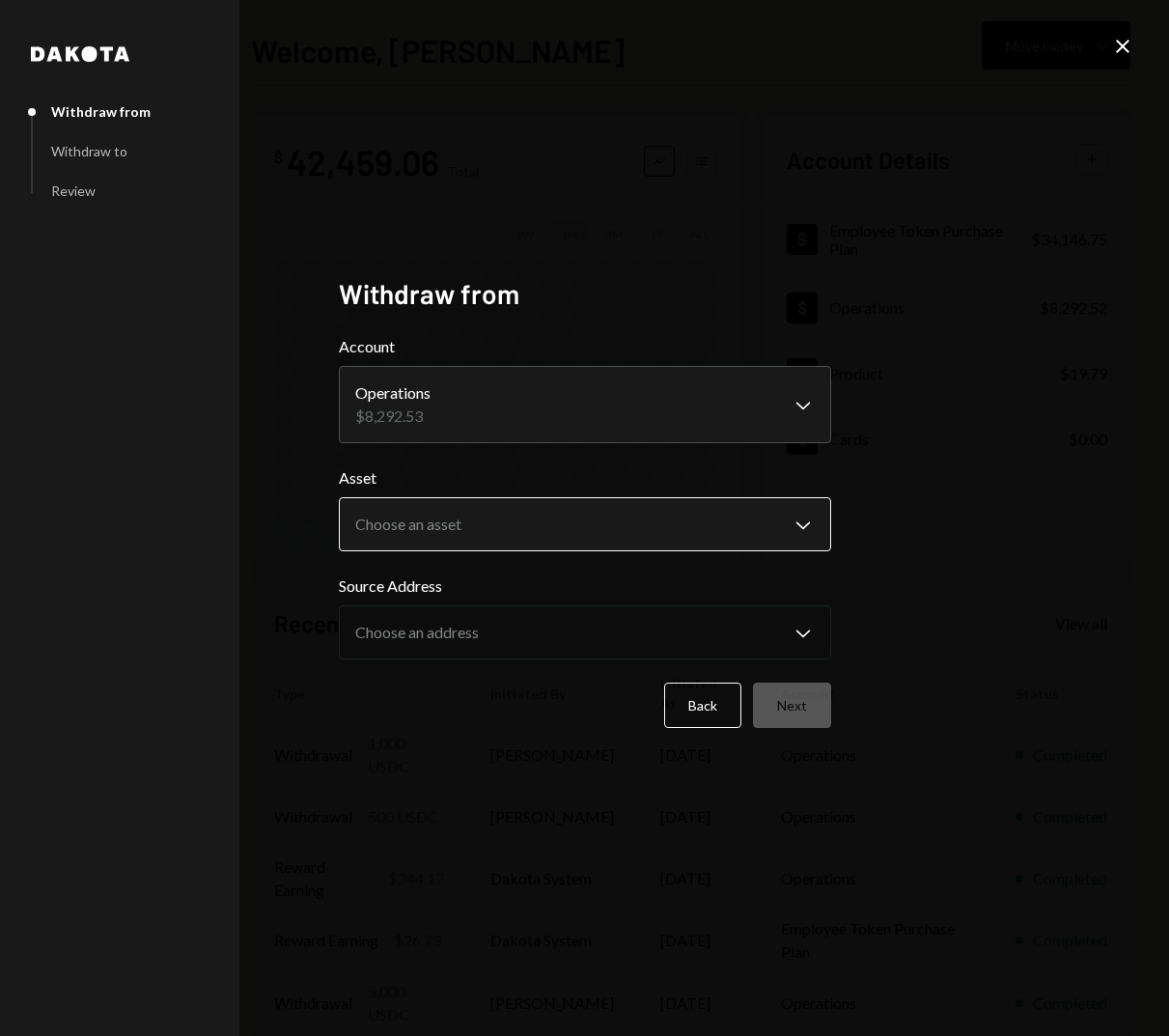 click on "**********" at bounding box center (584, 518) 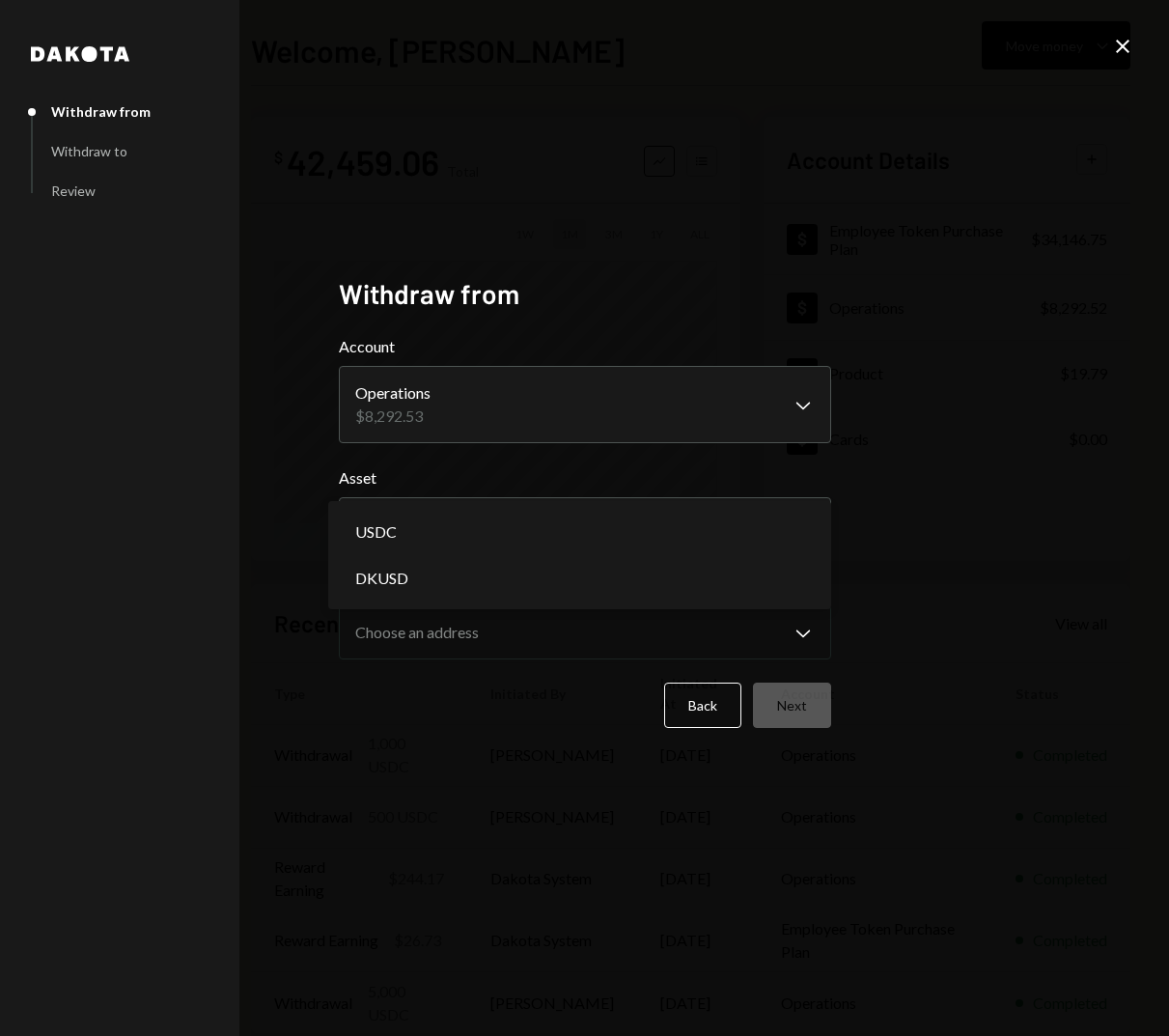 select on "*****" 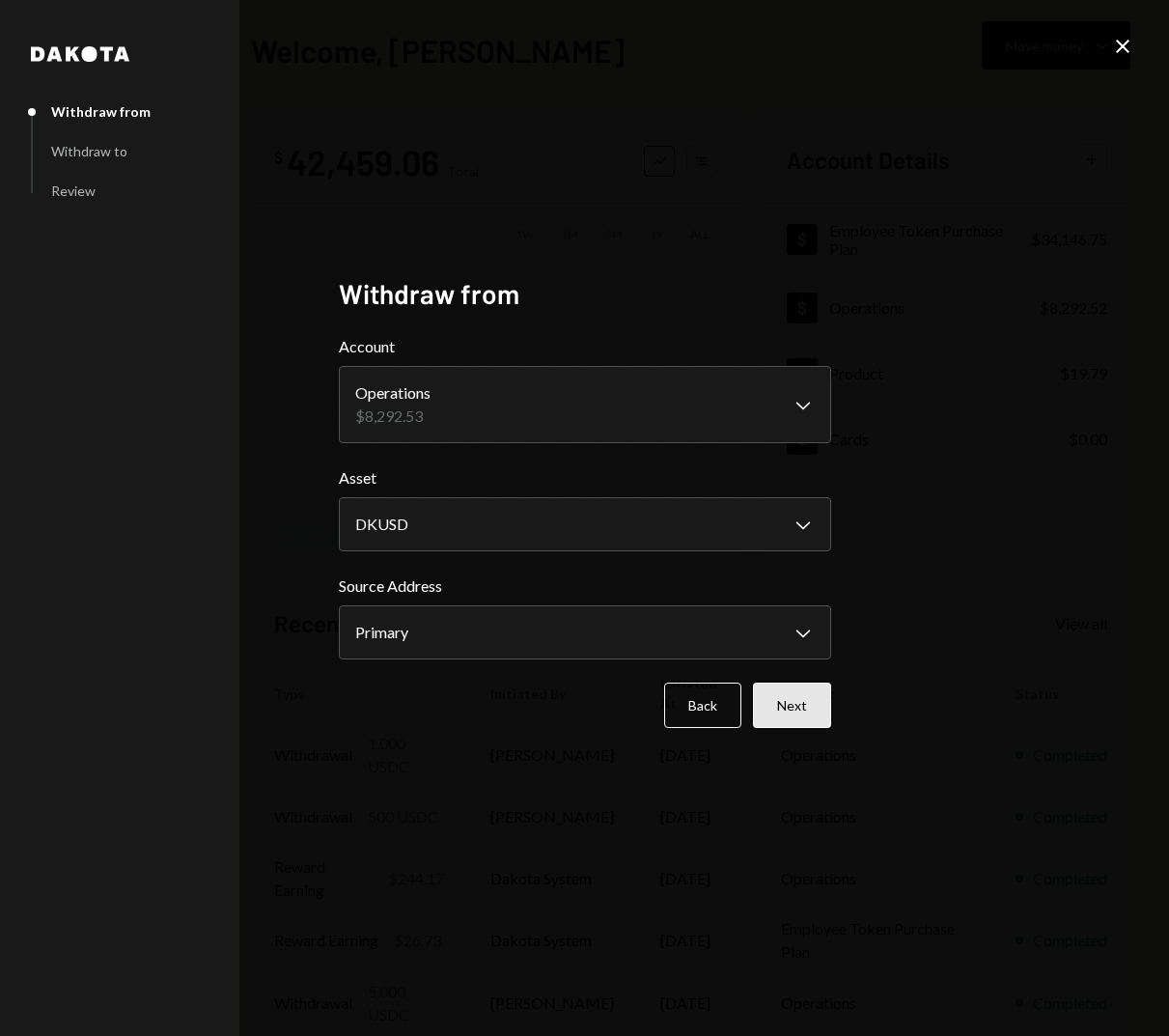 click on "Next" at bounding box center (792, 705) 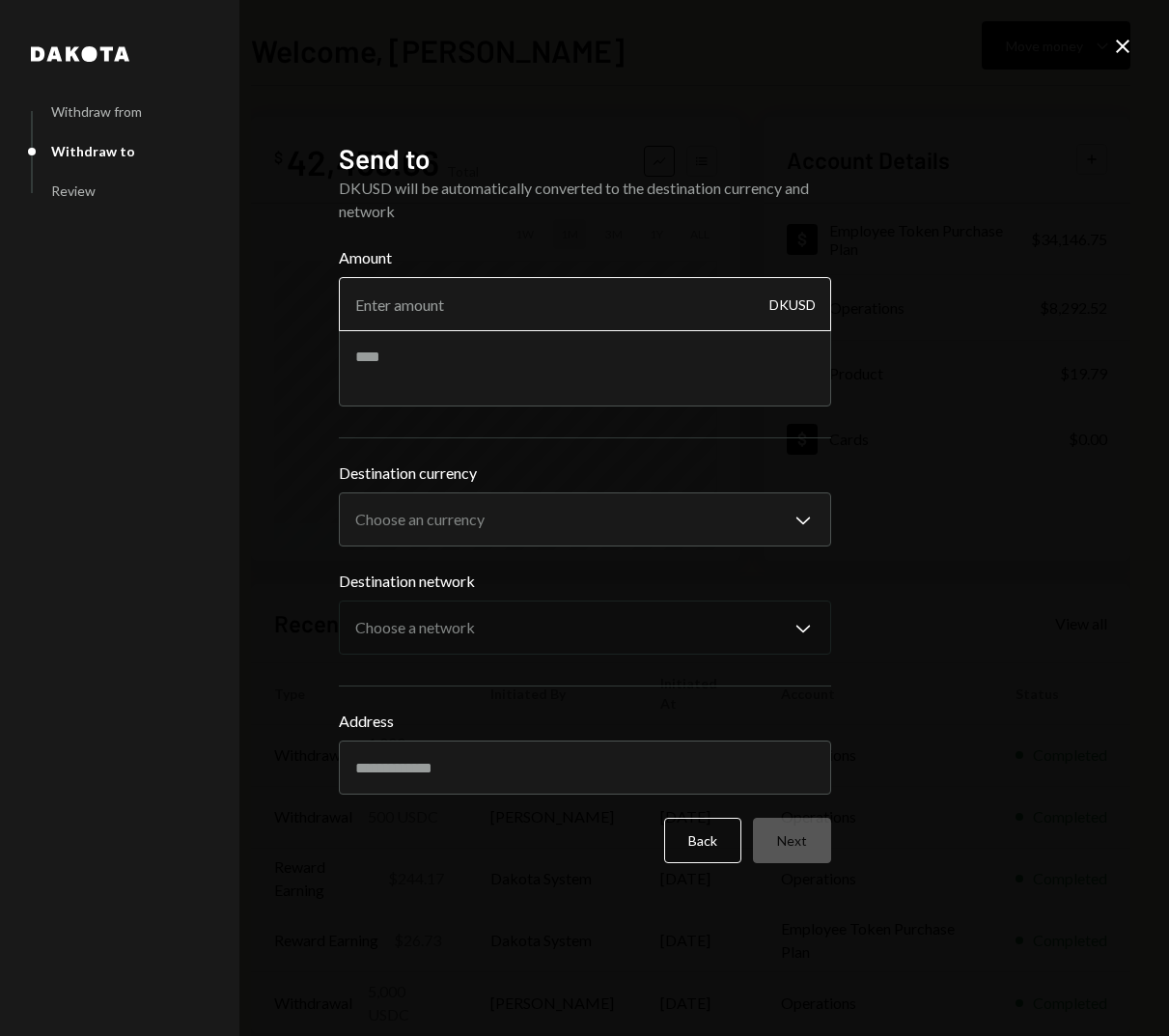 click on "Amount" at bounding box center [585, 304] 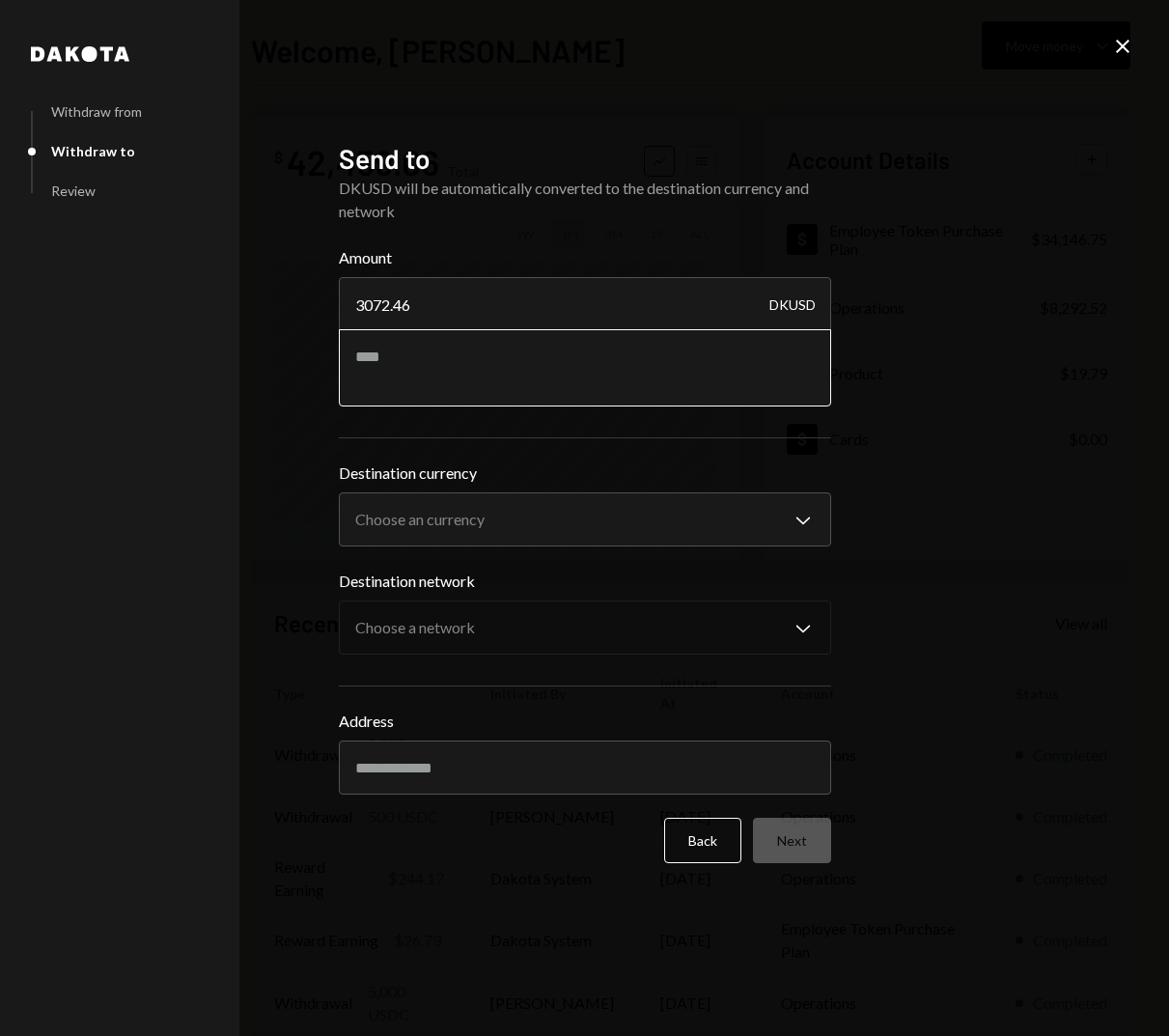 type on "3072.46" 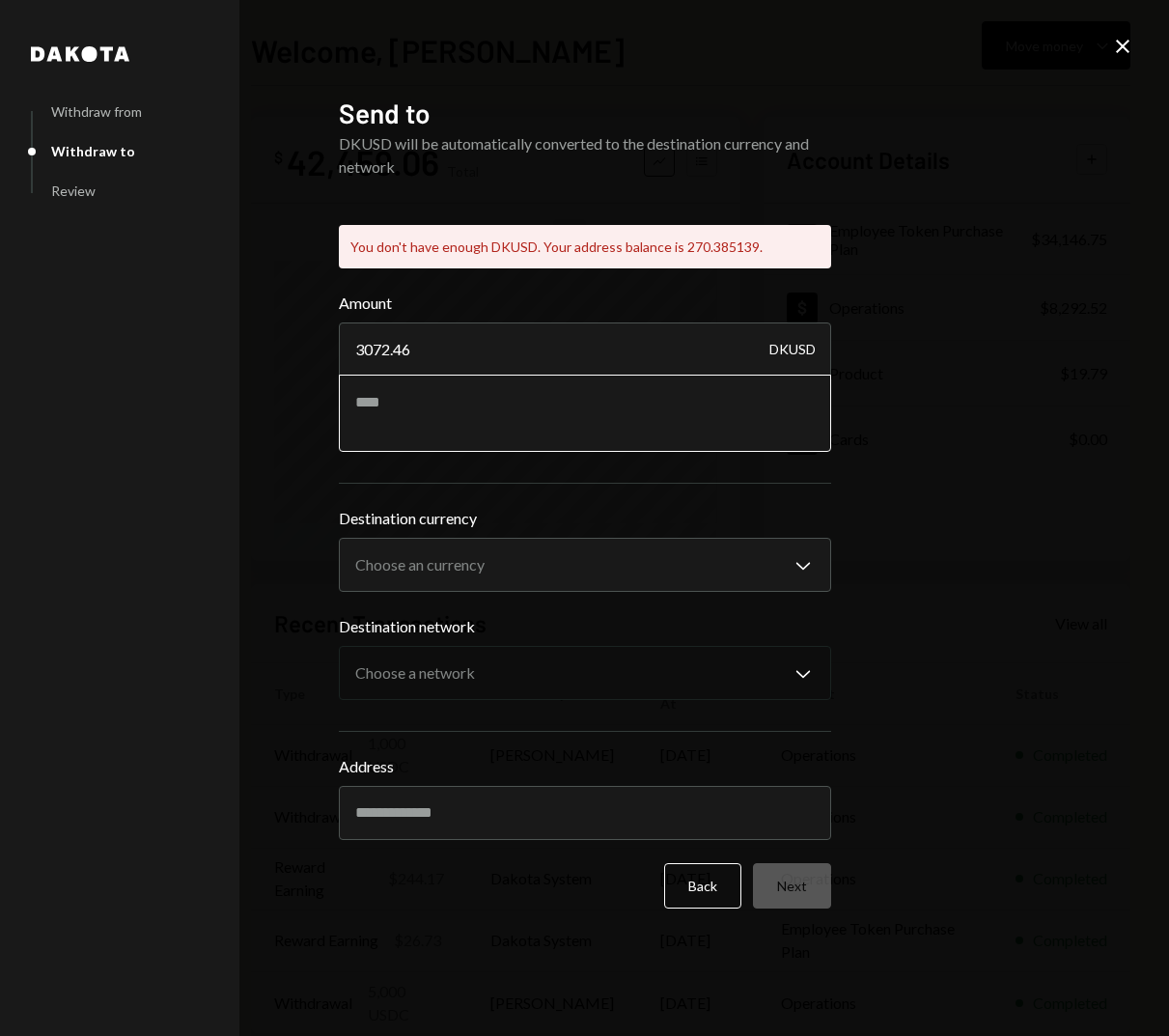 click on "Amount 3072.46 DKUSD" at bounding box center (585, 372) 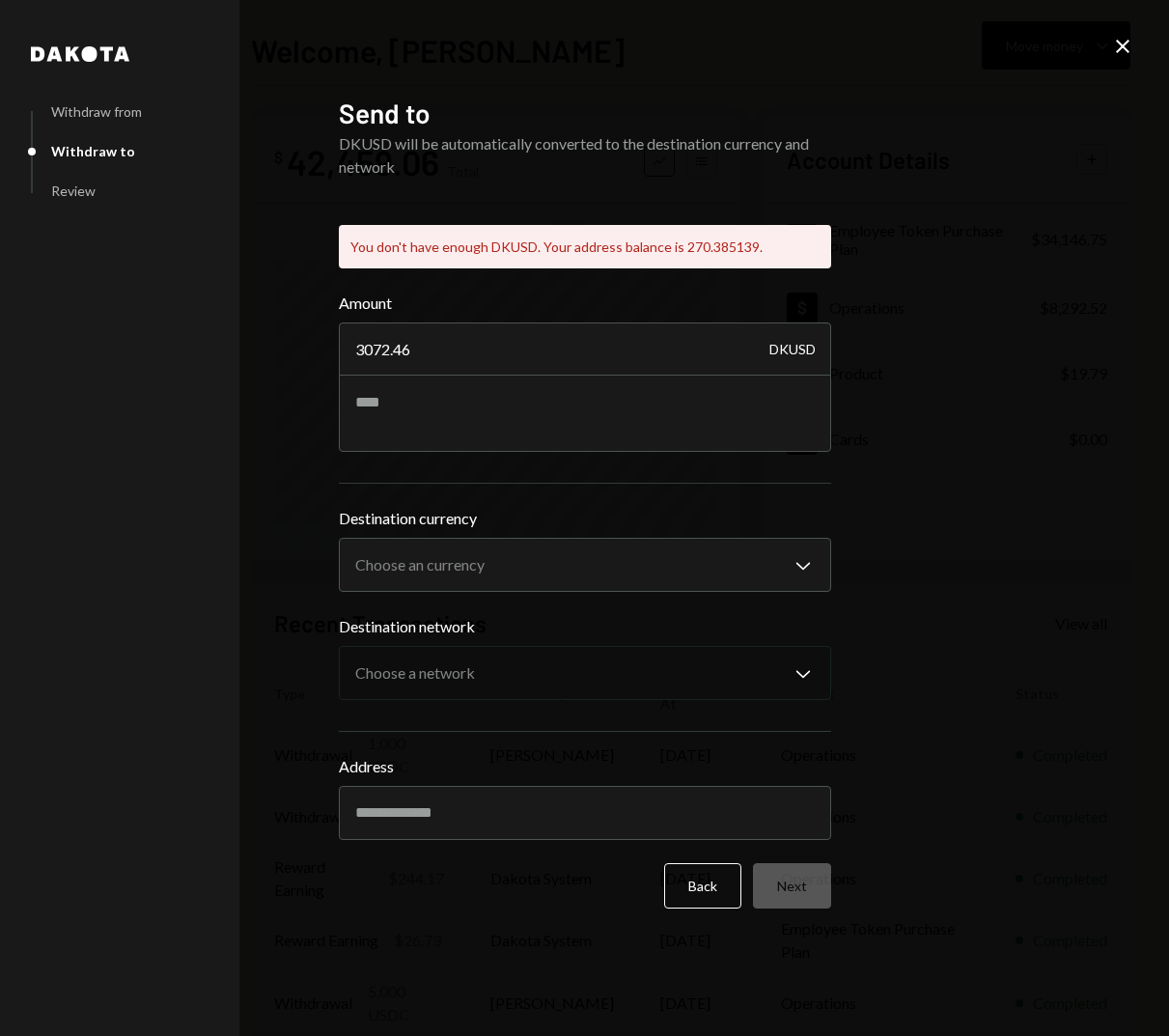 click on "Back" at bounding box center [703, 885] 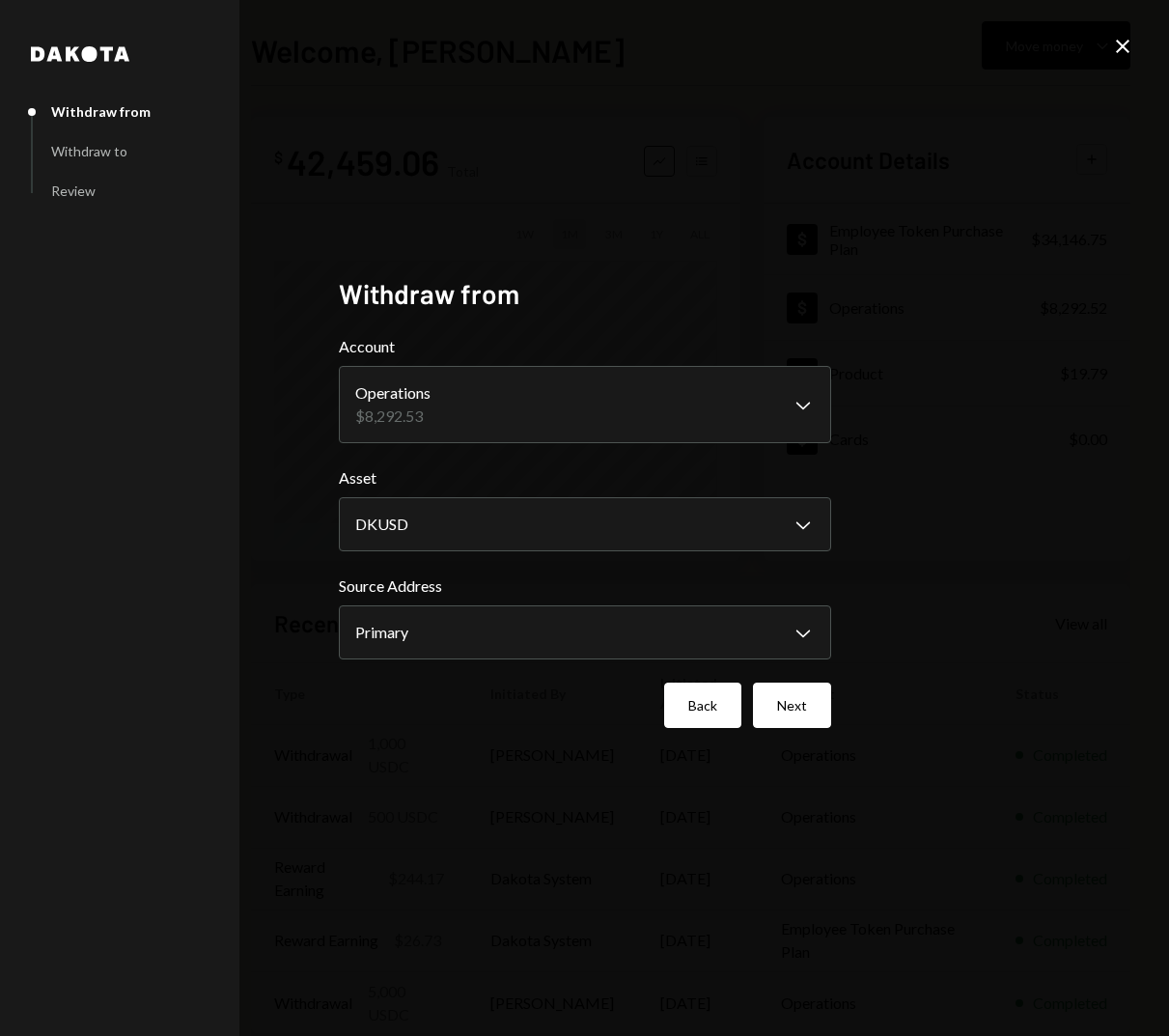 click on "Back" at bounding box center [703, 705] 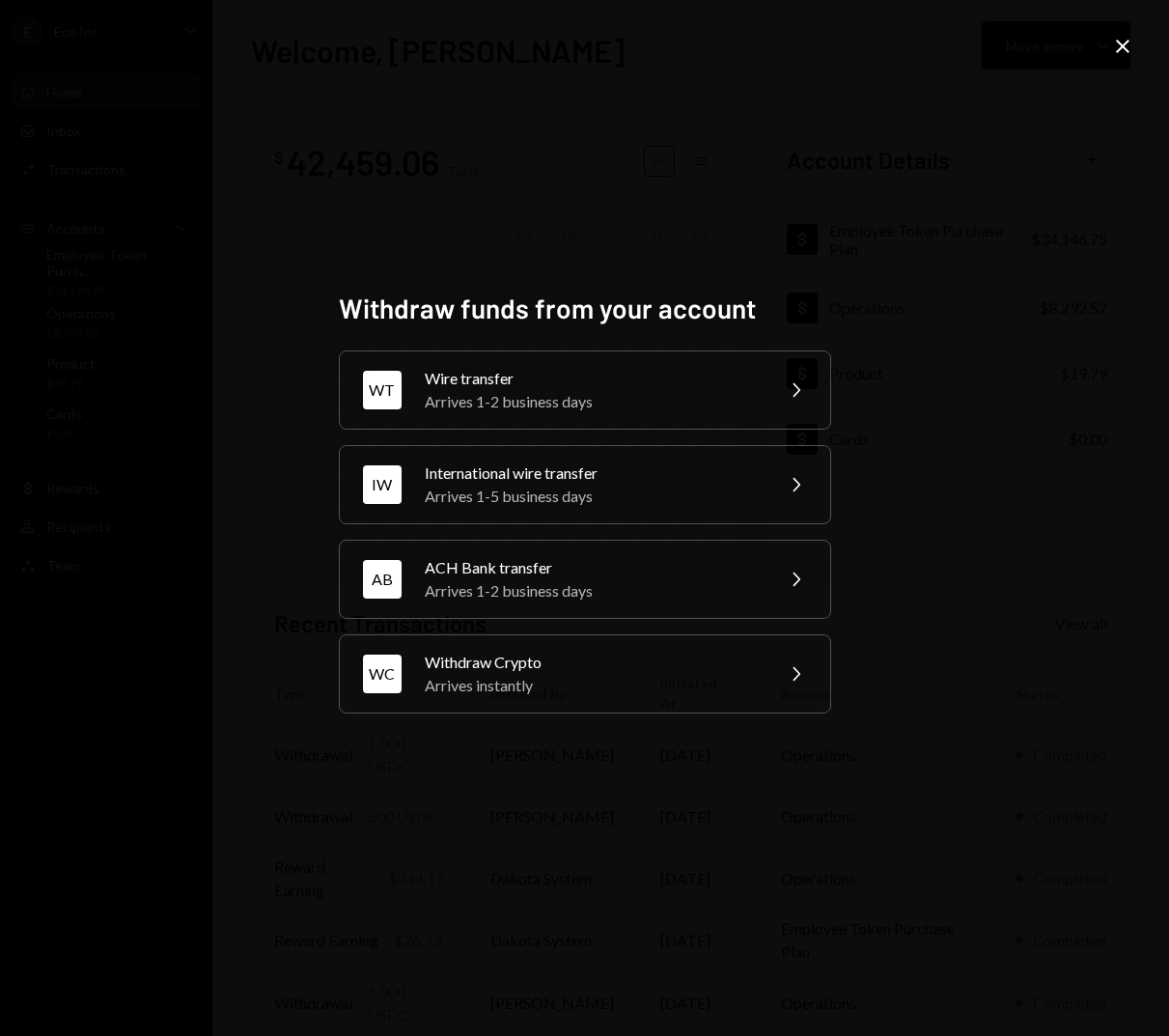 click on "Close" 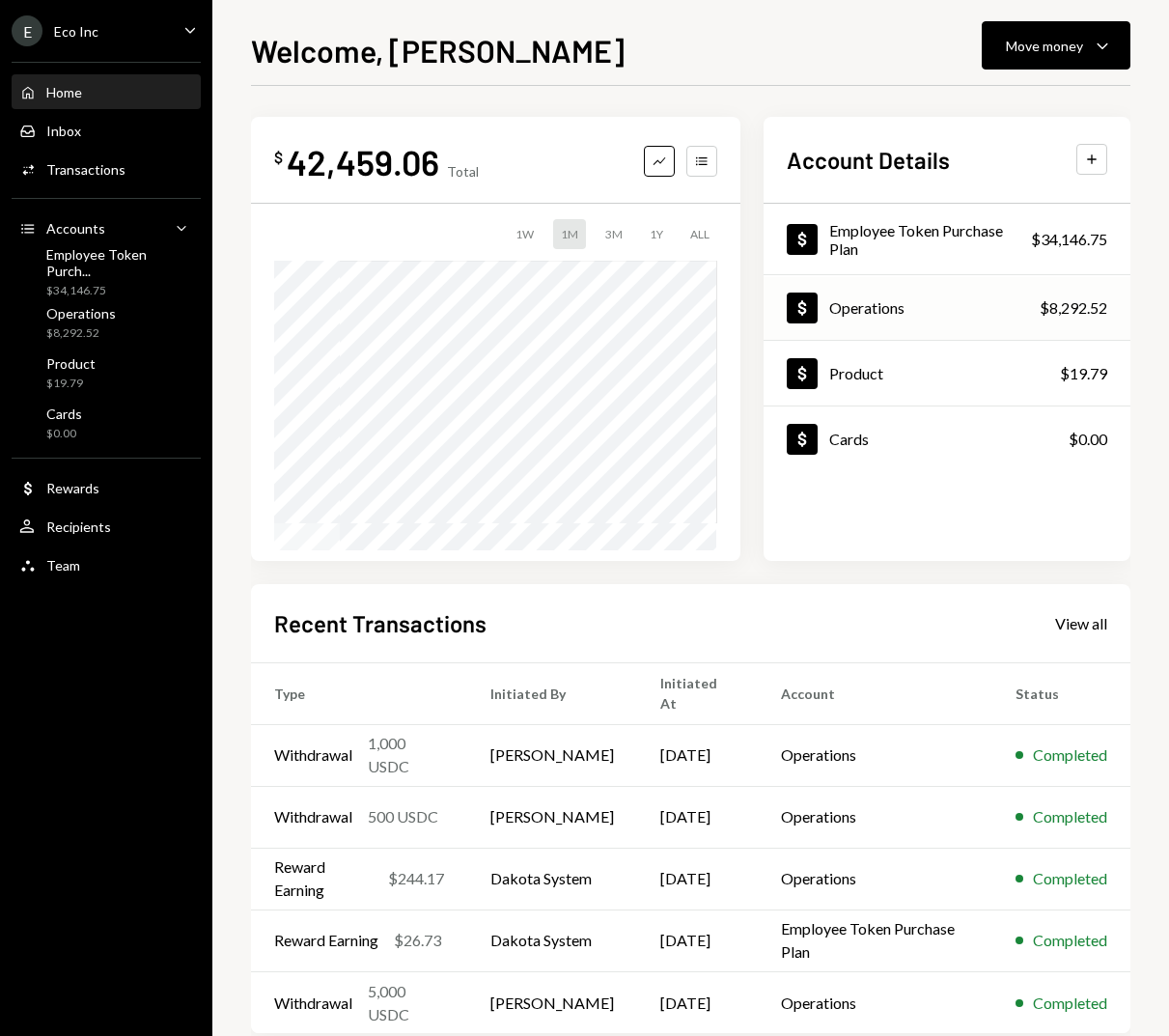 click on "Dollar Operations" at bounding box center (846, 308) 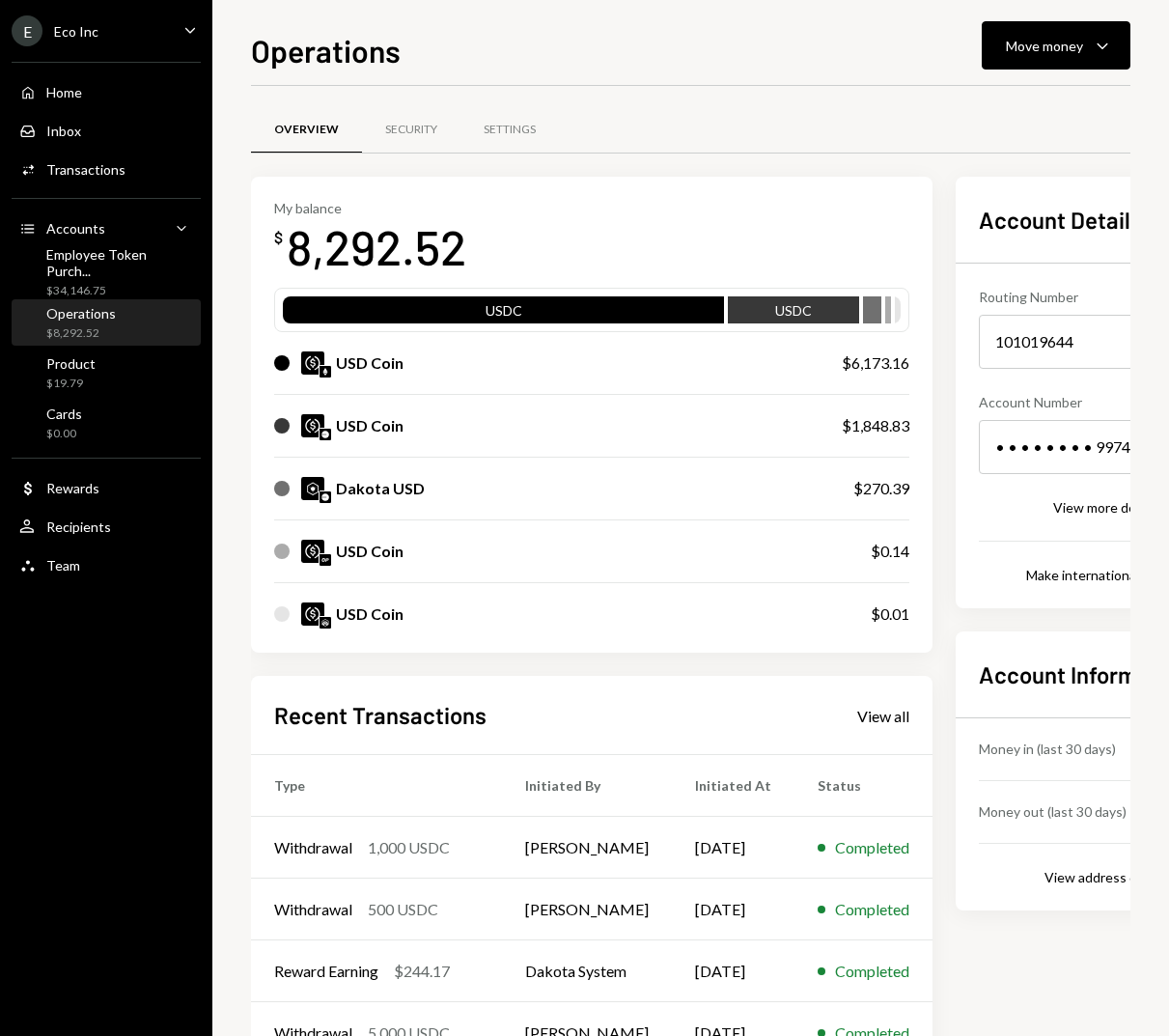 click at bounding box center [325, 372] 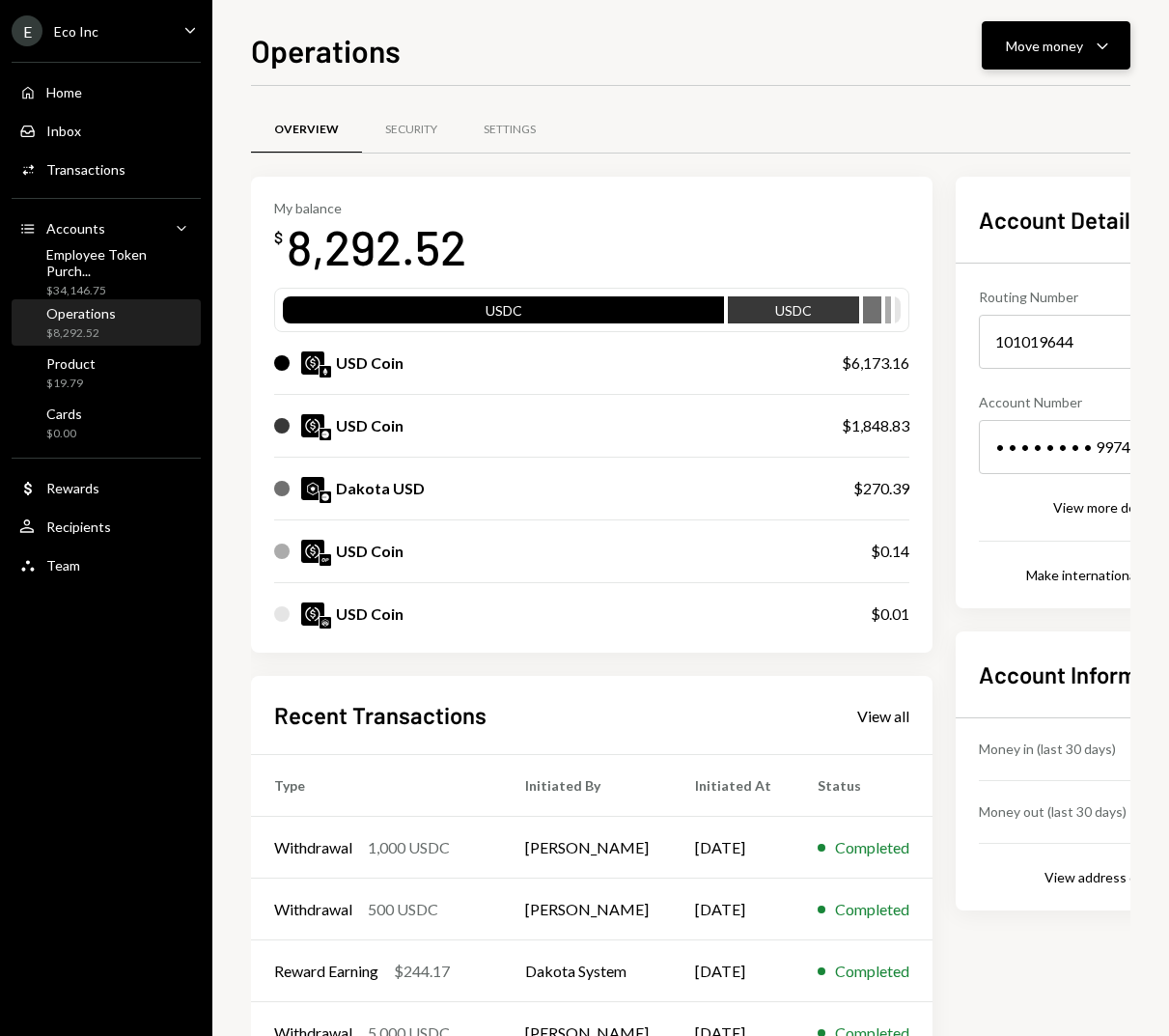 click on "Move money" at bounding box center (1044, 45) 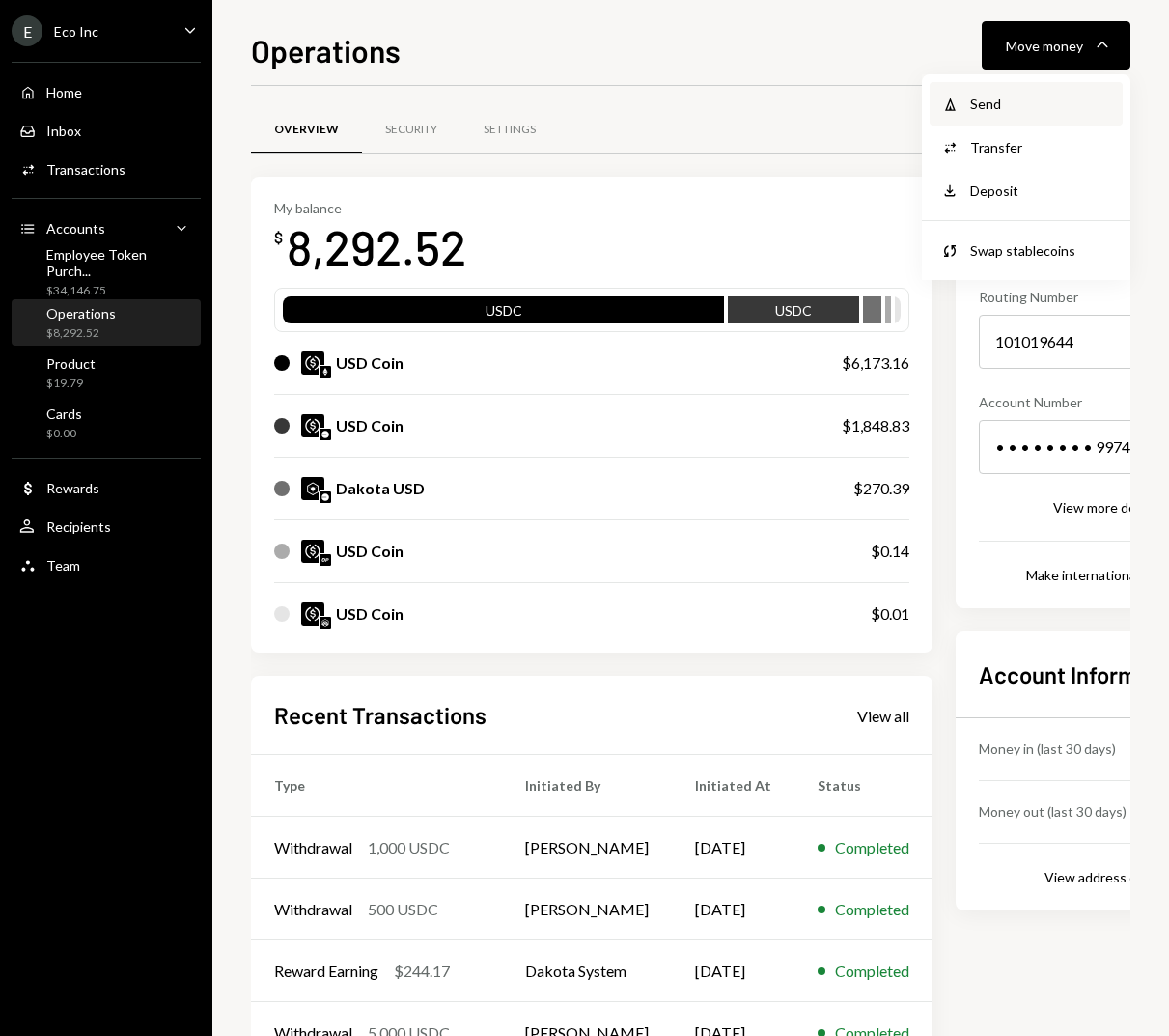 click on "Send" at bounding box center [1041, 103] 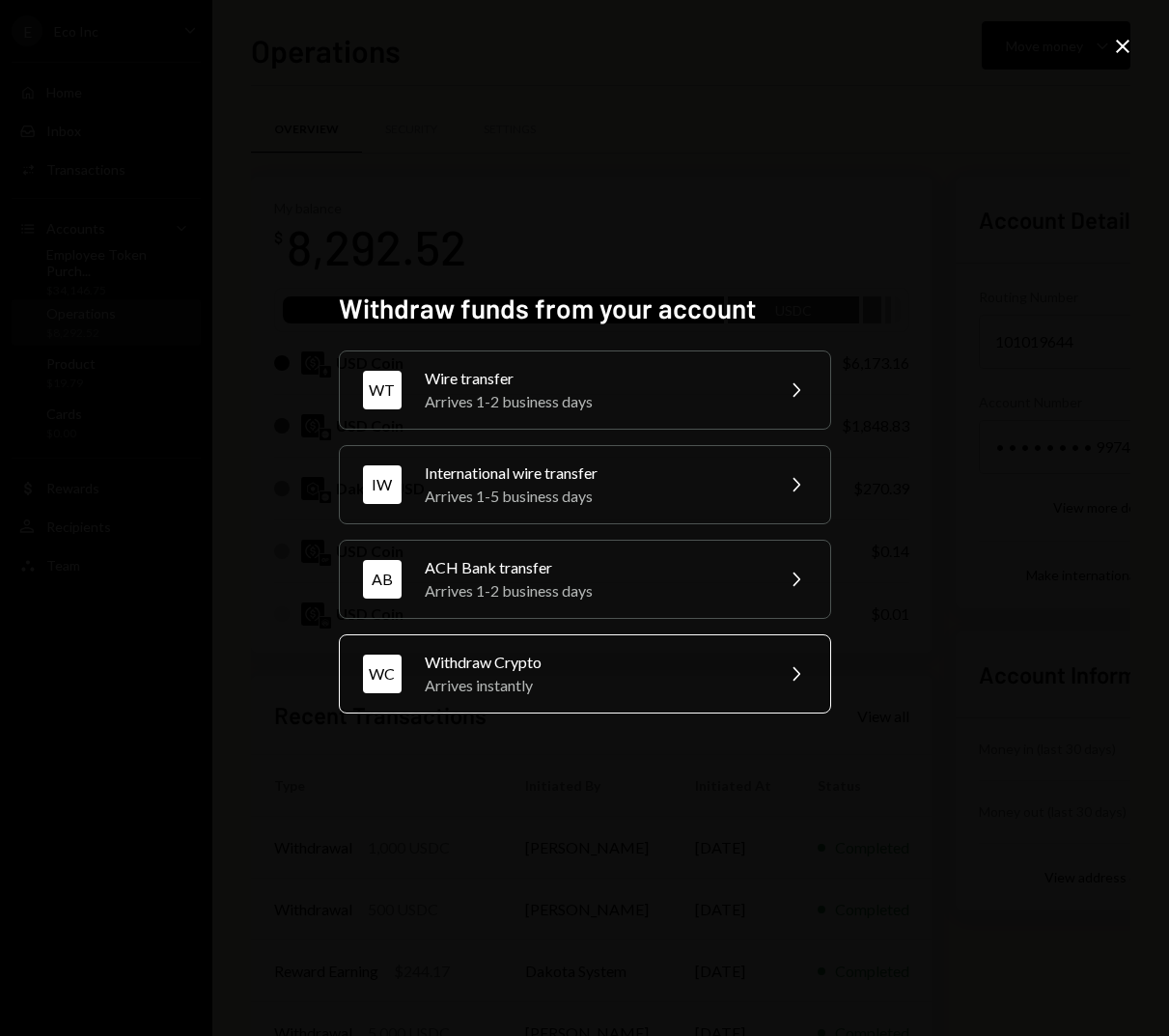 click on "Withdraw Crypto" at bounding box center [593, 662] 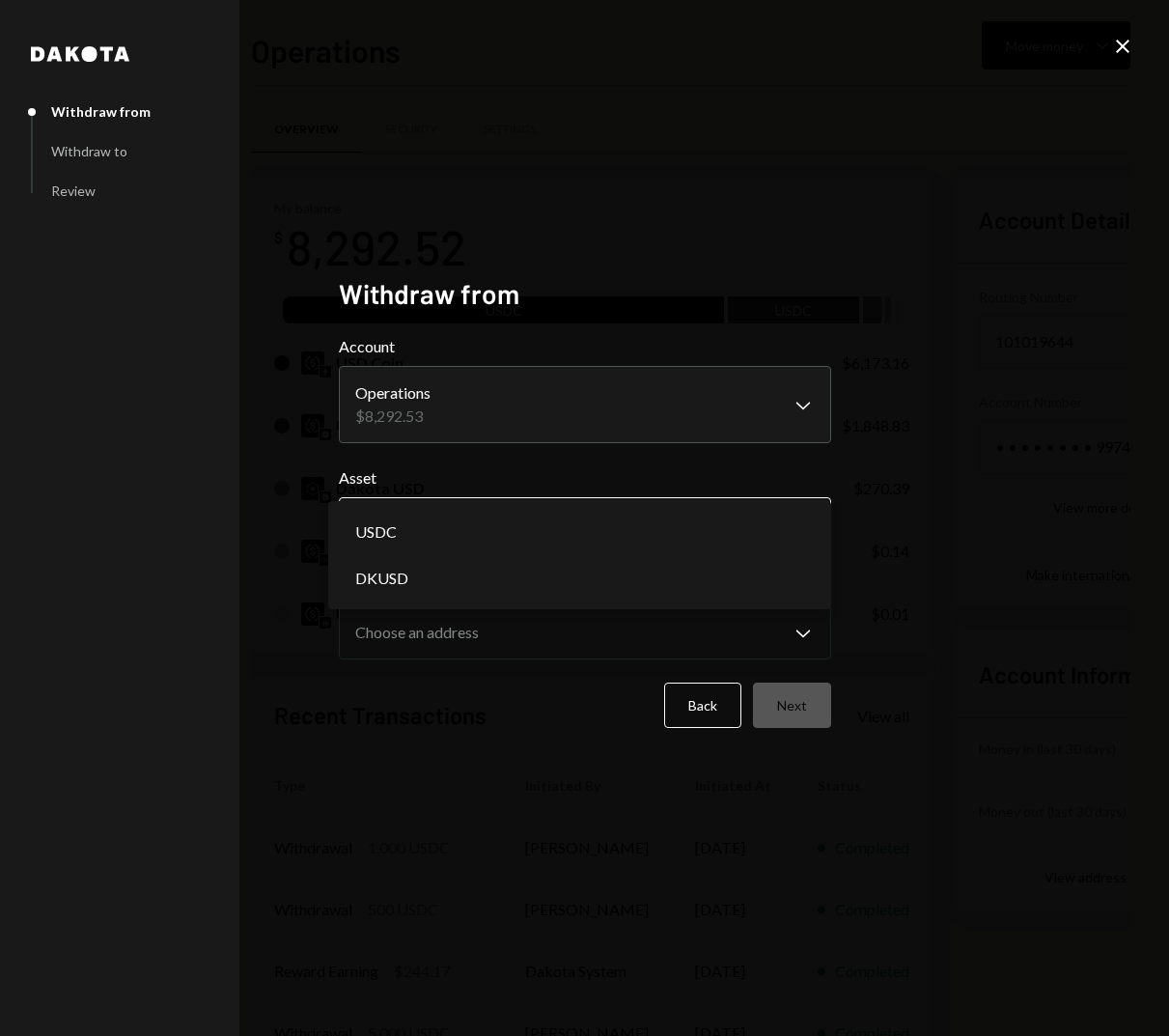click on "E Eco Inc Caret Down Home Home Inbox Inbox Activities Transactions Accounts Accounts Caret Down Employee Token Purch... $34,146.75 Operations $8,292.52 Product $19.79 Cards $0.00 Dollar Rewards User Recipients Team Team Operations Move money Caret Down Overview Security Settings My balance $ 8,292.52 USDC USDC USD Coin $6,173.16 USD Coin $1,848.83 Dakota USD $270.39 USD Coin $0.14 USD Coin $0.01 Recent Transactions View all Type Initiated By Initiated At Status Withdrawal 1,000  USDC Sean Cover 06/24/2025 Completed Withdrawal 500  USDC Sean Cover 06/23/2025 Completed Reward Earning $244.17 Dakota System 06/20/2025 Completed Withdrawal 5,000  USDC Sean Cover 06/17/2025 Completed Withdrawal 104,052  DKUSD Sean Cover 06/17/2025 Completed Account Details Routing Number 101019644 Copy Account Number • • • • • • • •  9974 Show Copy View more details Right Arrow Make international deposit Right Arrow Account Information Money in (last 30 days) Up Right Arrow $122,591.78 Money out (last 30 days) Asset" at bounding box center (584, 518) 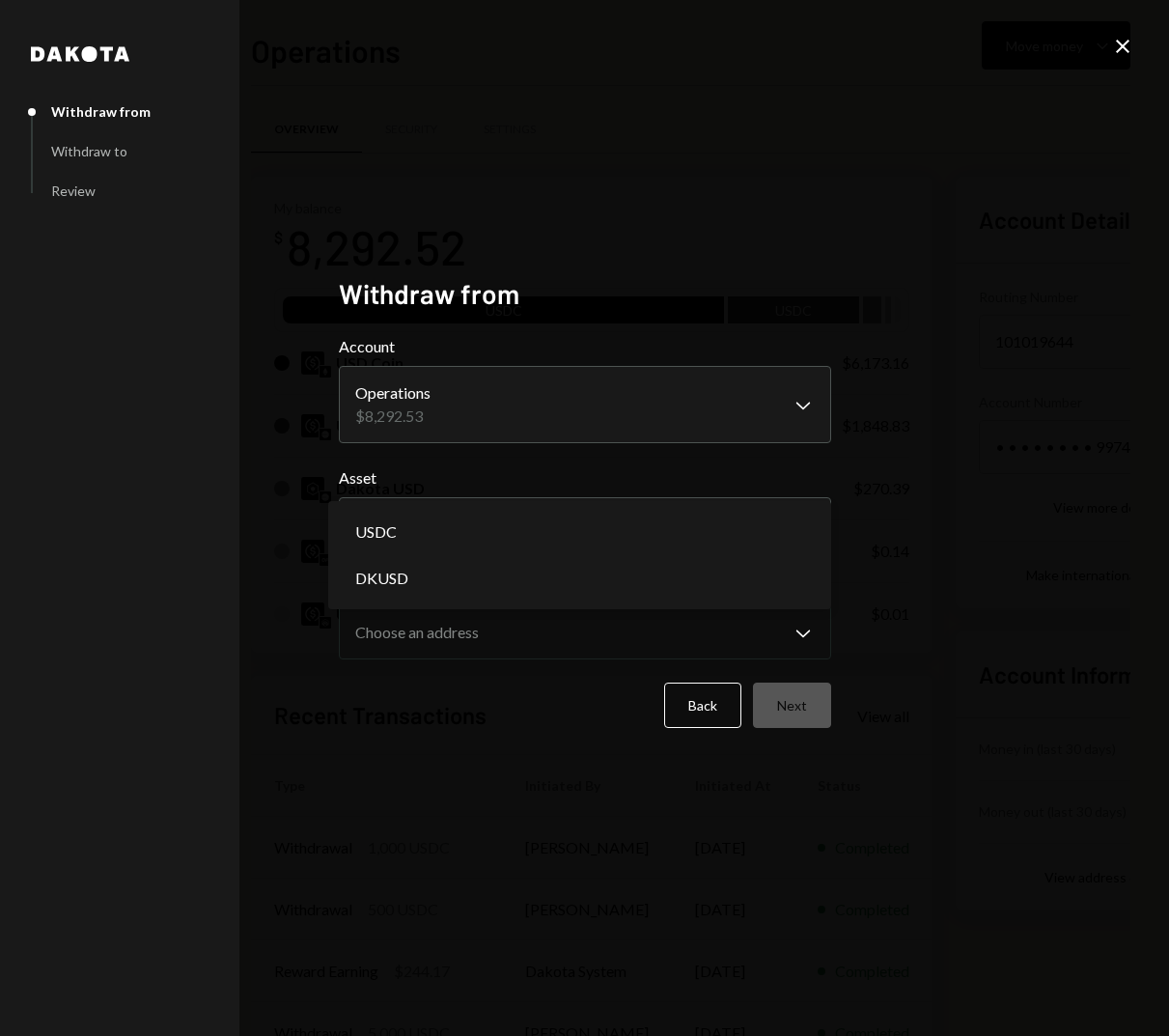 select on "****" 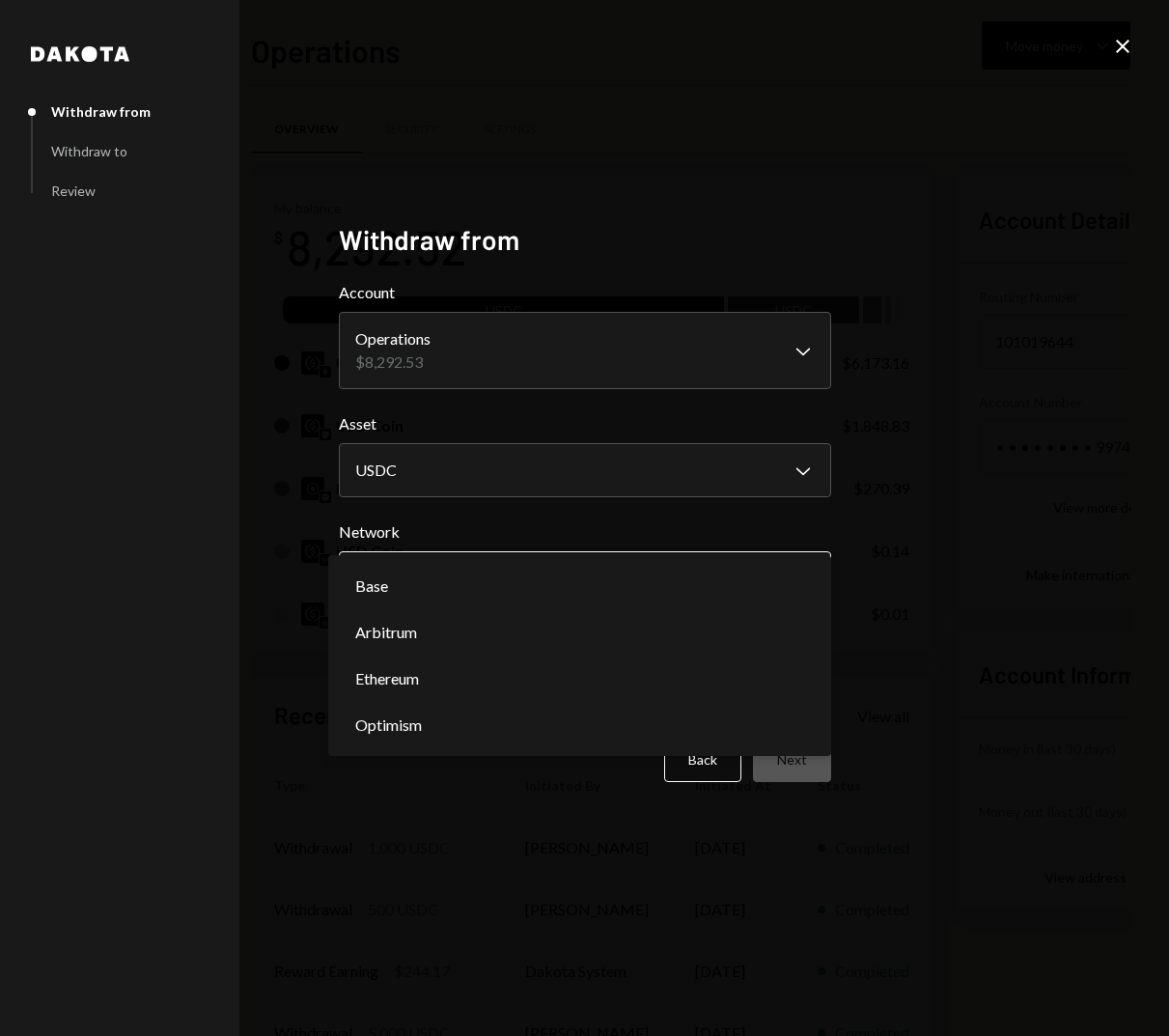 click on "E Eco Inc Caret Down Home Home Inbox Inbox Activities Transactions Accounts Accounts Caret Down Employee Token Purch... $34,146.75 Operations $8,292.52 Product $19.79 Cards $0.00 Dollar Rewards User Recipients Team Team Operations Move money Caret Down Overview Security Settings My balance $ 8,292.52 USDC USDC USD Coin $6,173.16 USD Coin $1,848.83 Dakota USD $270.39 USD Coin $0.14 USD Coin $0.01 Recent Transactions View all Type Initiated By Initiated At Status Withdrawal 1,000  USDC Sean Cover 06/24/2025 Completed Withdrawal 500  USDC Sean Cover 06/23/2025 Completed Reward Earning $244.17 Dakota System 06/20/2025 Completed Withdrawal 5,000  USDC Sean Cover 06/17/2025 Completed Withdrawal 104,052  DKUSD Sean Cover 06/17/2025 Completed Account Details Routing Number 101019644 Copy Account Number • • • • • • • •  9974 Show Copy View more details Right Arrow Make international deposit Right Arrow Account Information Money in (last 30 days) Up Right Arrow $122,591.78 Money out (last 30 days) Asset" at bounding box center (584, 518) 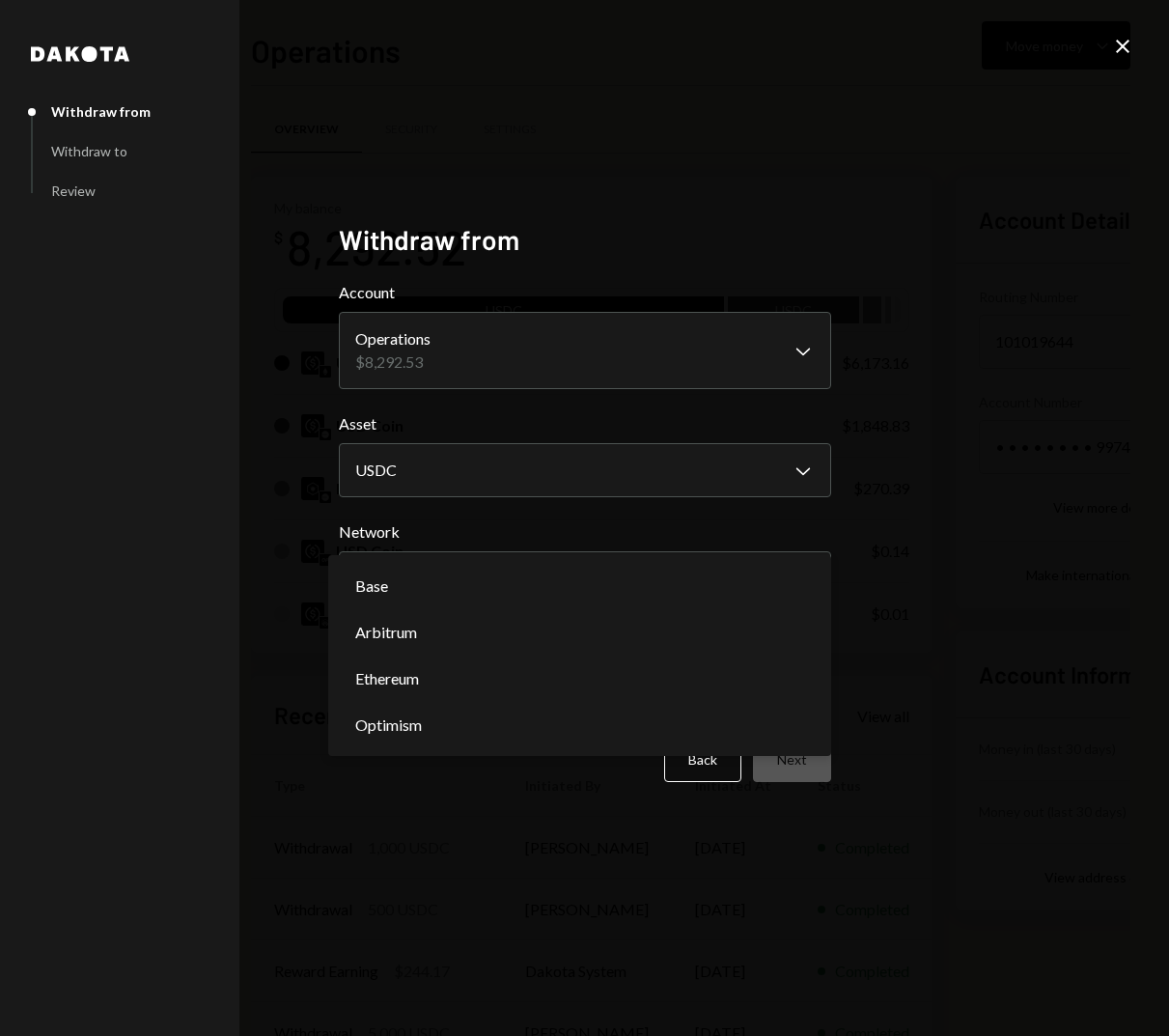 select on "**********" 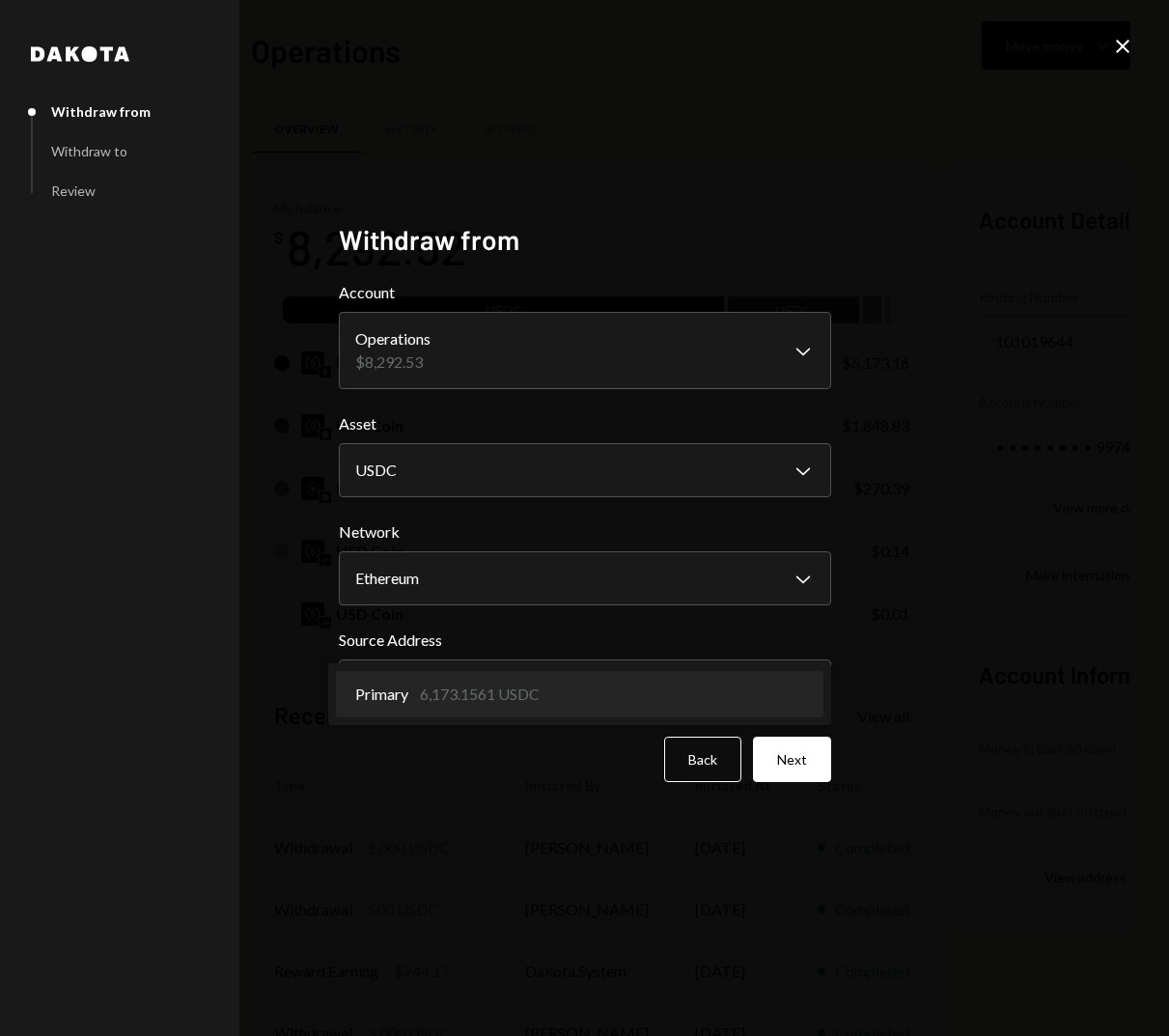 click on "E Eco Inc Caret Down Home Home Inbox Inbox Activities Transactions Accounts Accounts Caret Down Employee Token Purch... $34,146.75 Operations $8,292.52 Product $19.79 Cards $0.00 Dollar Rewards User Recipients Team Team Operations Move money Caret Down Overview Security Settings My balance $ 8,292.52 USDC USDC USD Coin $6,173.16 USD Coin $1,848.83 Dakota USD $270.39 USD Coin $0.14 USD Coin $0.01 Recent Transactions View all Type Initiated By Initiated At Status Withdrawal 1,000  USDC Sean Cover 06/24/2025 Completed Withdrawal 500  USDC Sean Cover 06/23/2025 Completed Reward Earning $244.17 Dakota System 06/20/2025 Completed Withdrawal 5,000  USDC Sean Cover 06/17/2025 Completed Withdrawal 104,052  DKUSD Sean Cover 06/17/2025 Completed Account Details Routing Number 101019644 Copy Account Number • • • • • • • •  9974 Show Copy View more details Right Arrow Make international deposit Right Arrow Account Information Money in (last 30 days) Up Right Arrow $122,591.78 Money out (last 30 days) Asset" at bounding box center [584, 518] 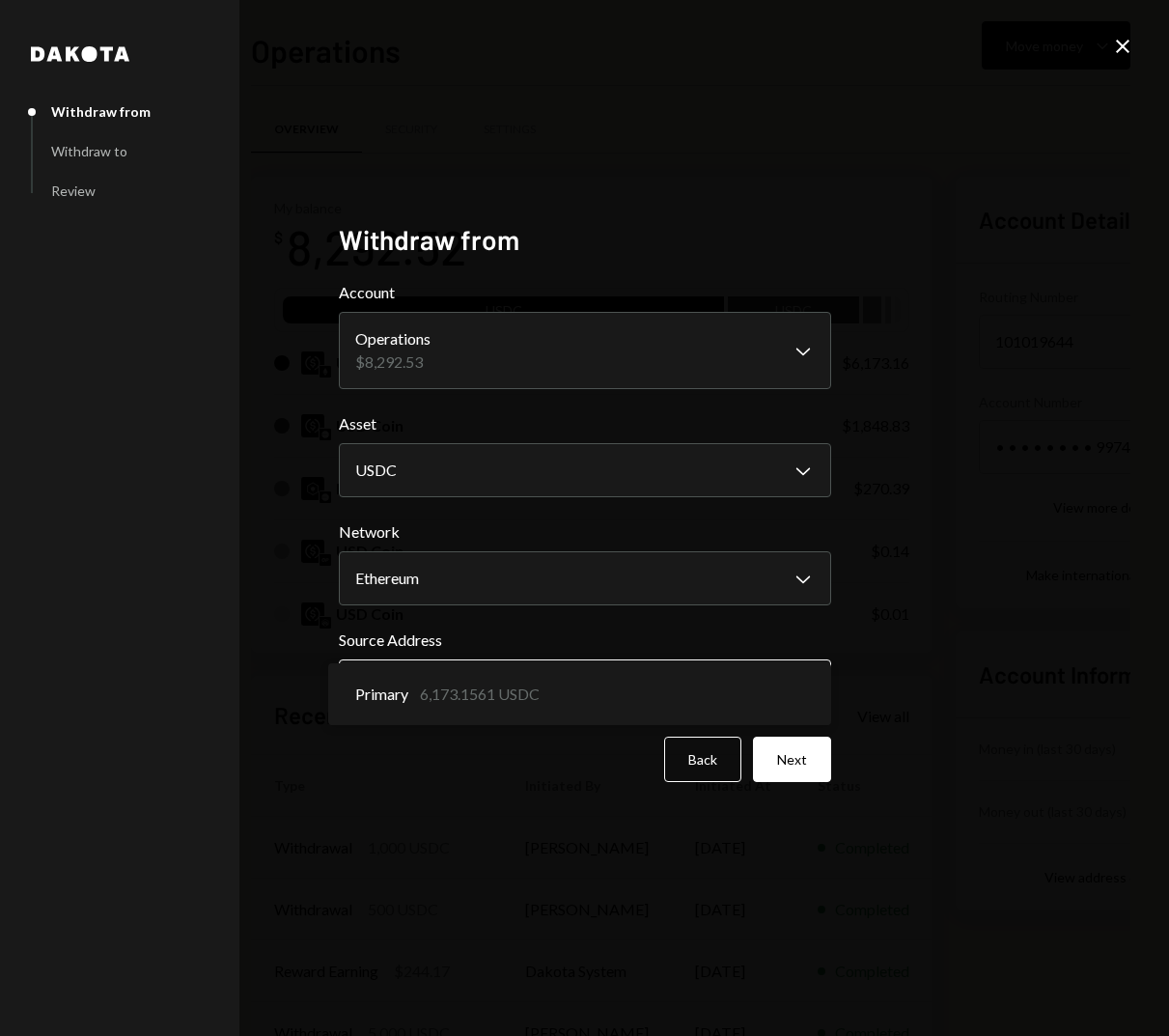 drag, startPoint x: 433, startPoint y: 686, endPoint x: 455, endPoint y: 689, distance: 22.2036 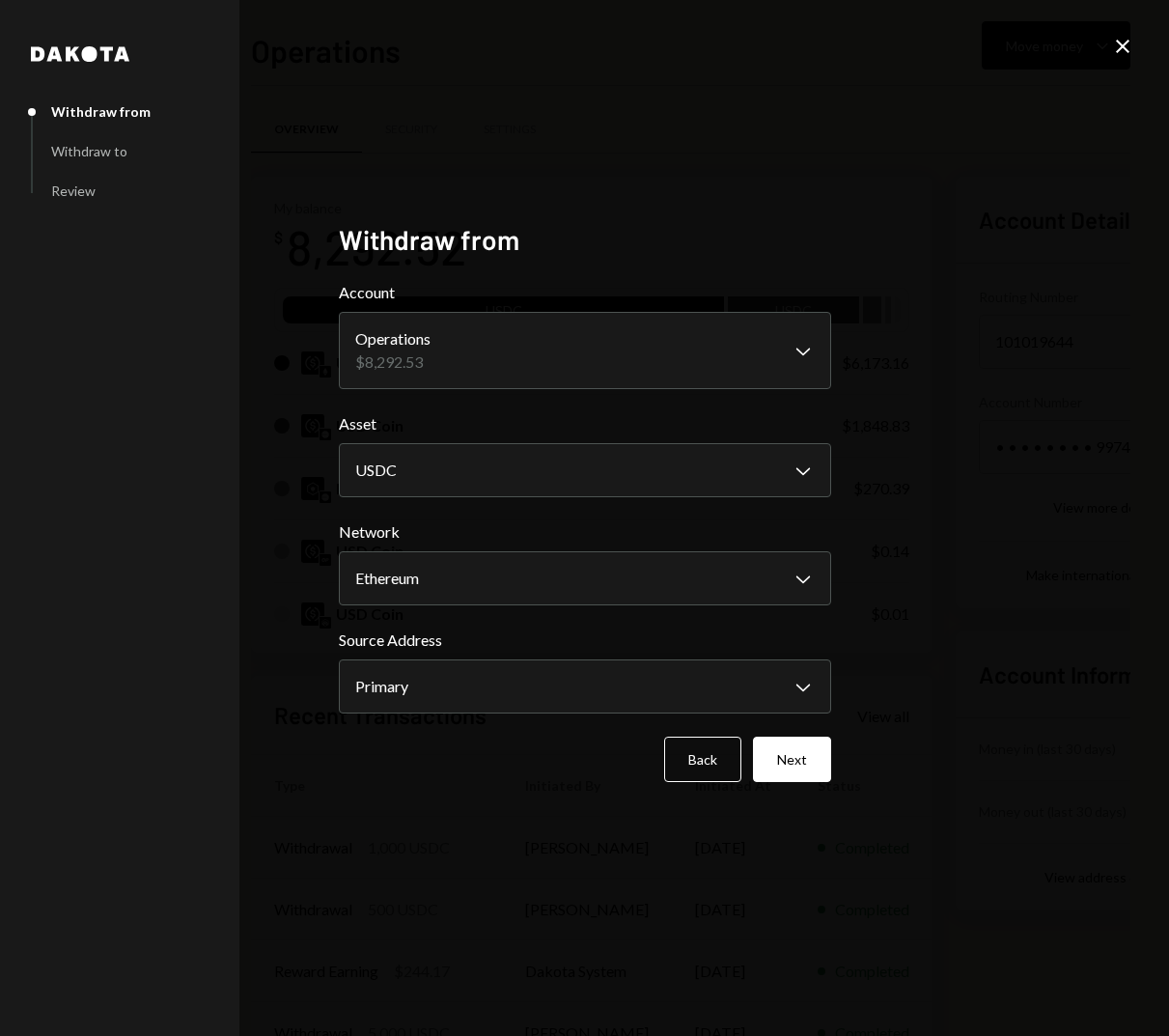 click on "Next" at bounding box center (792, 759) 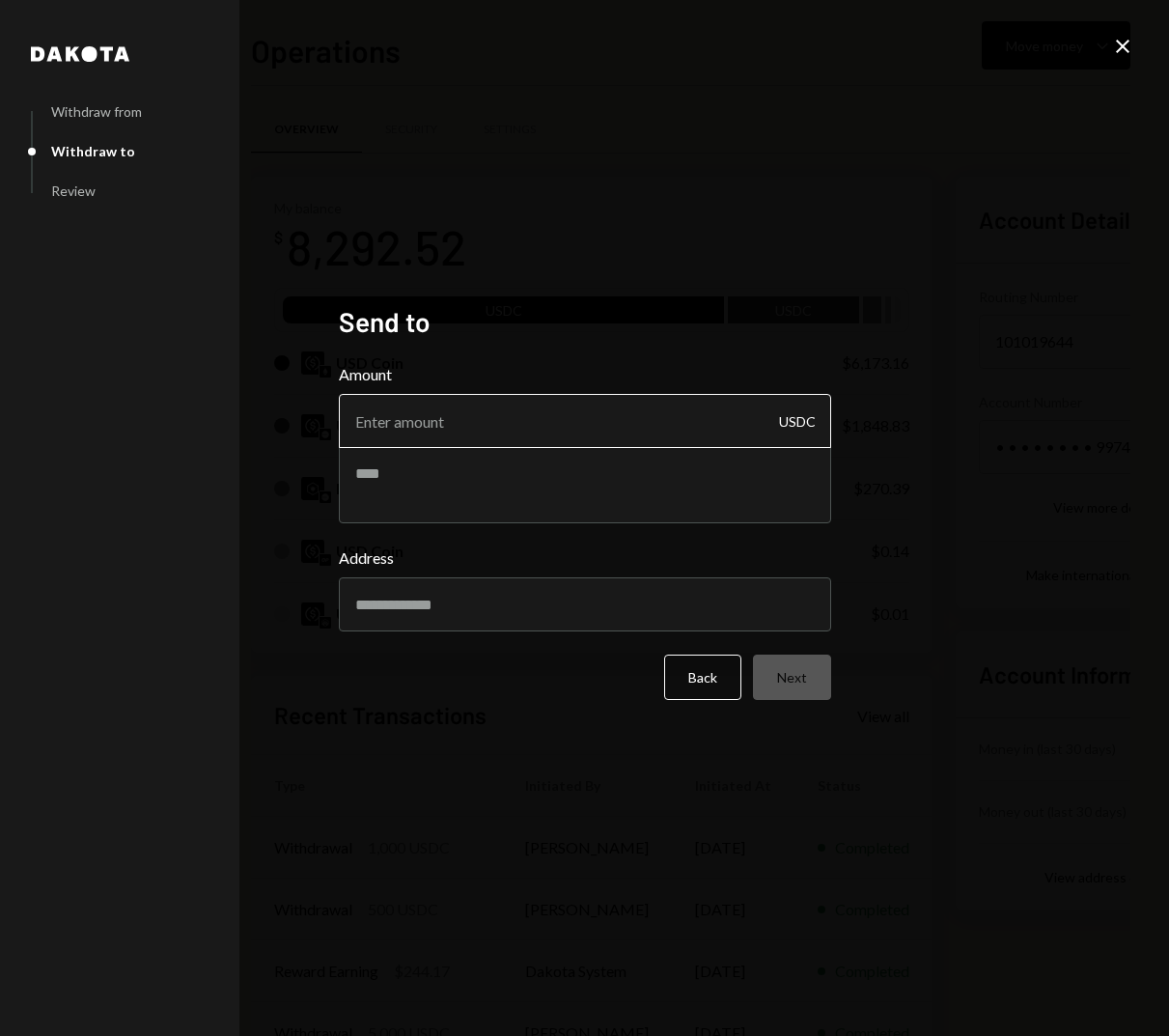 click on "Amount" at bounding box center [585, 421] 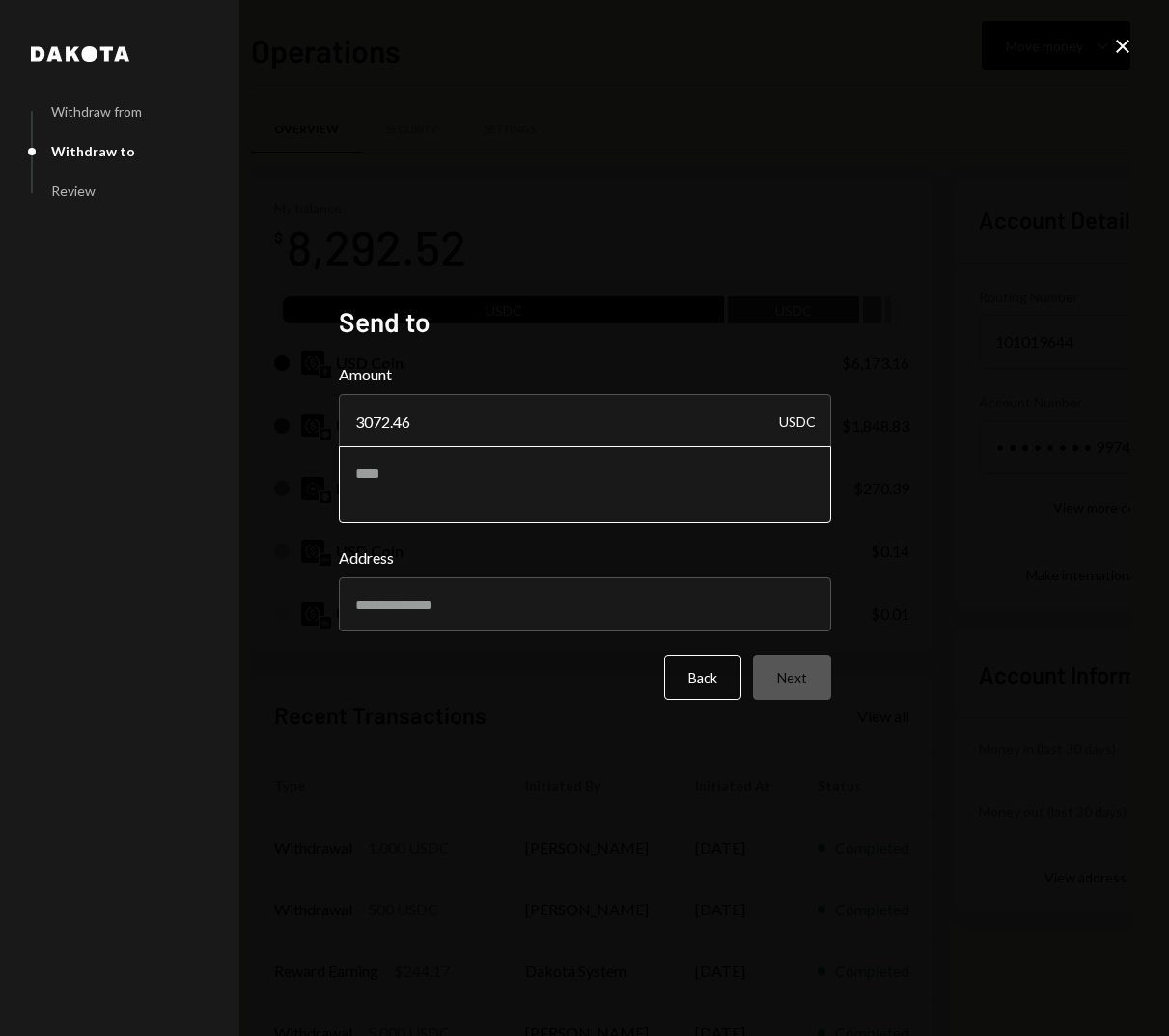 type on "3072.46" 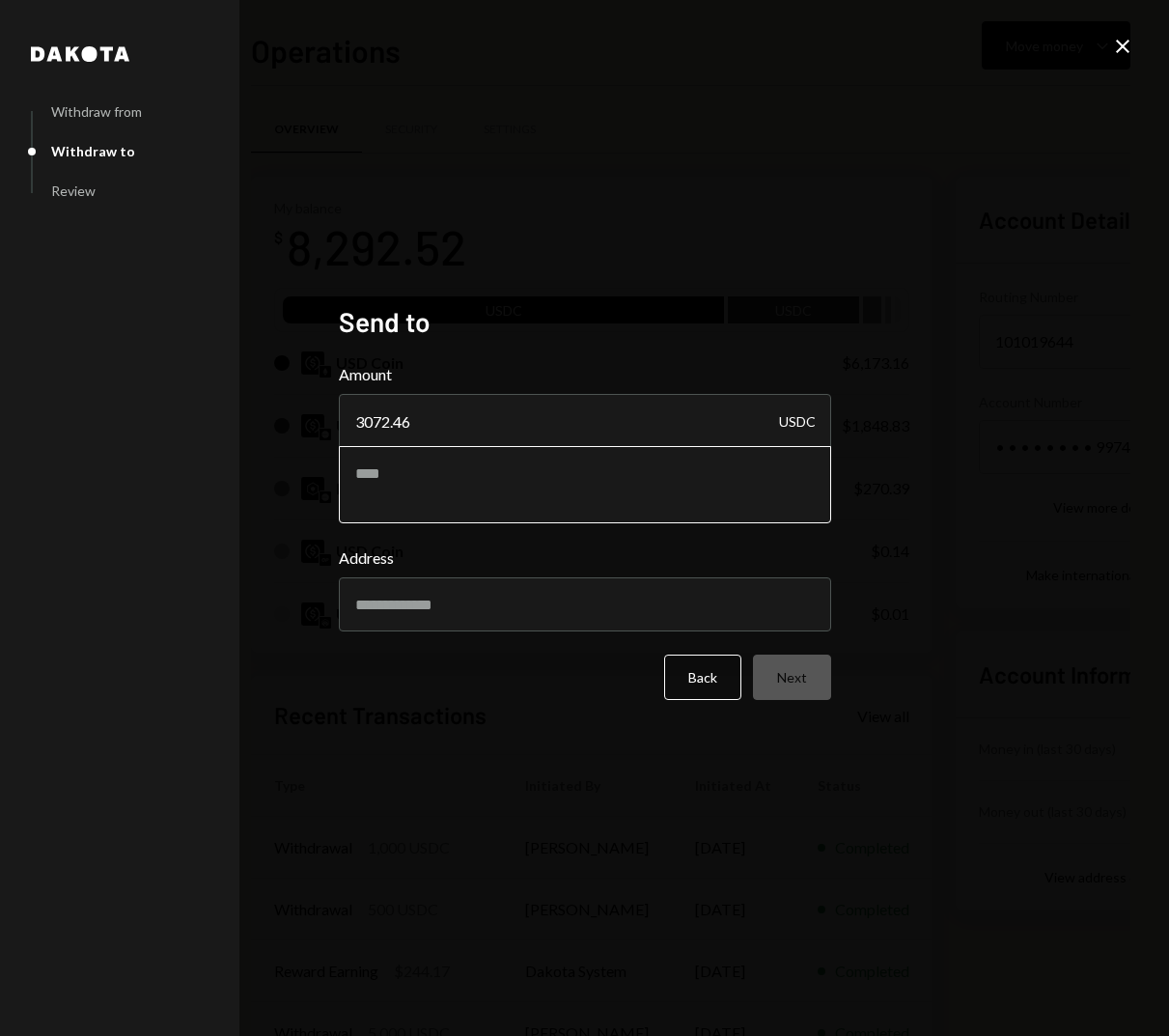 click at bounding box center (585, 485) 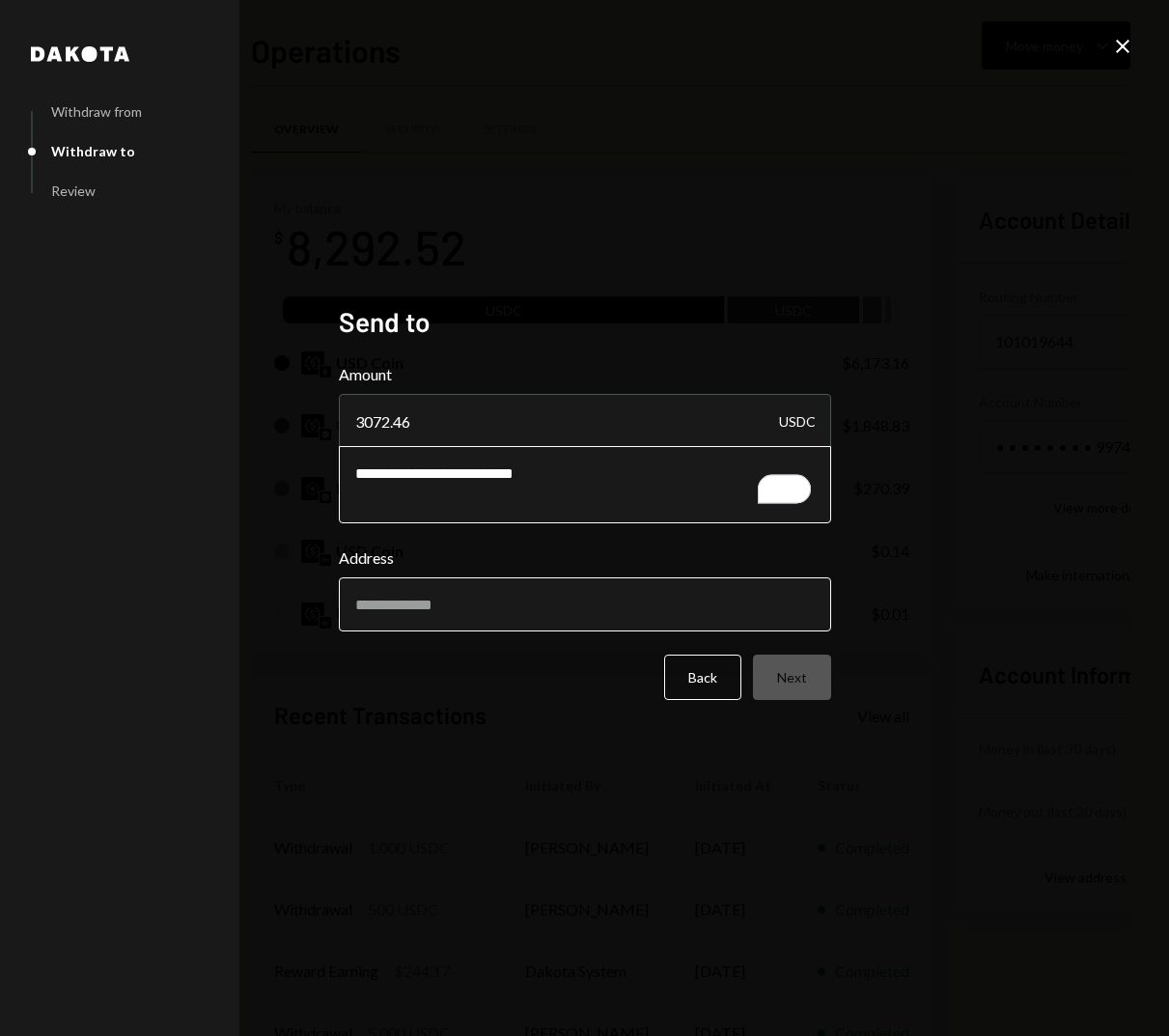 type on "**********" 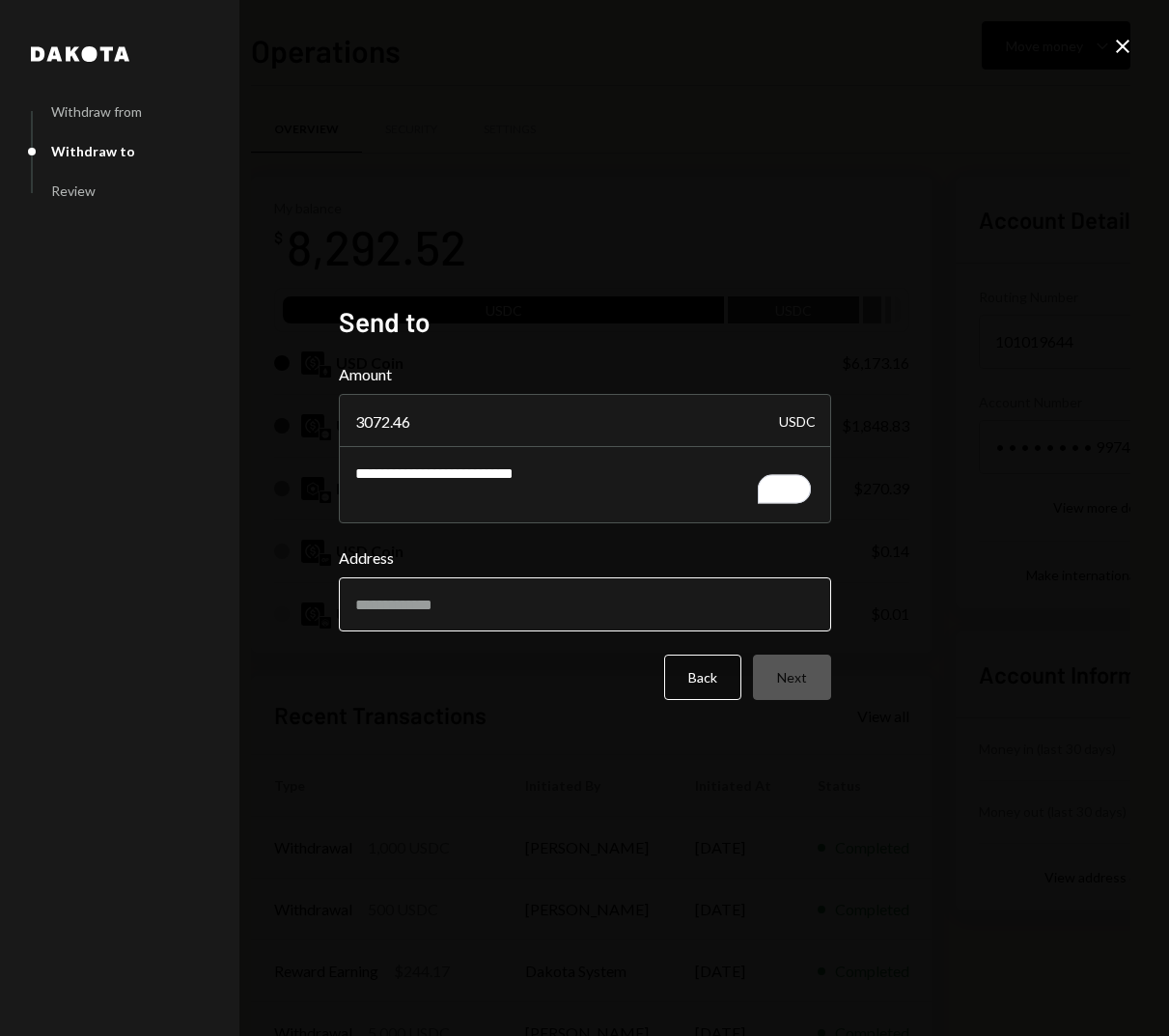 click on "Address" at bounding box center [585, 604] 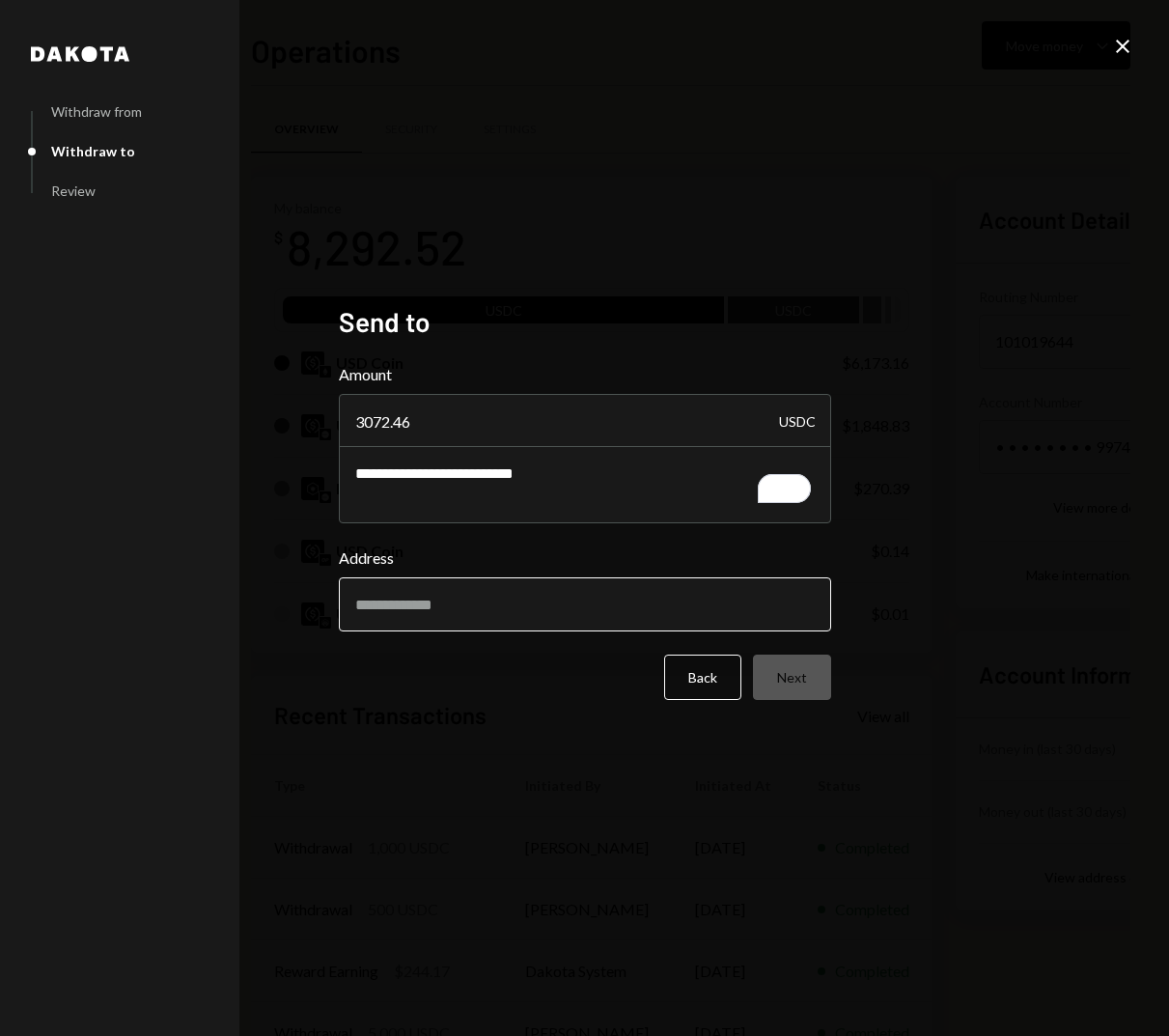 click on "Address" at bounding box center (585, 604) 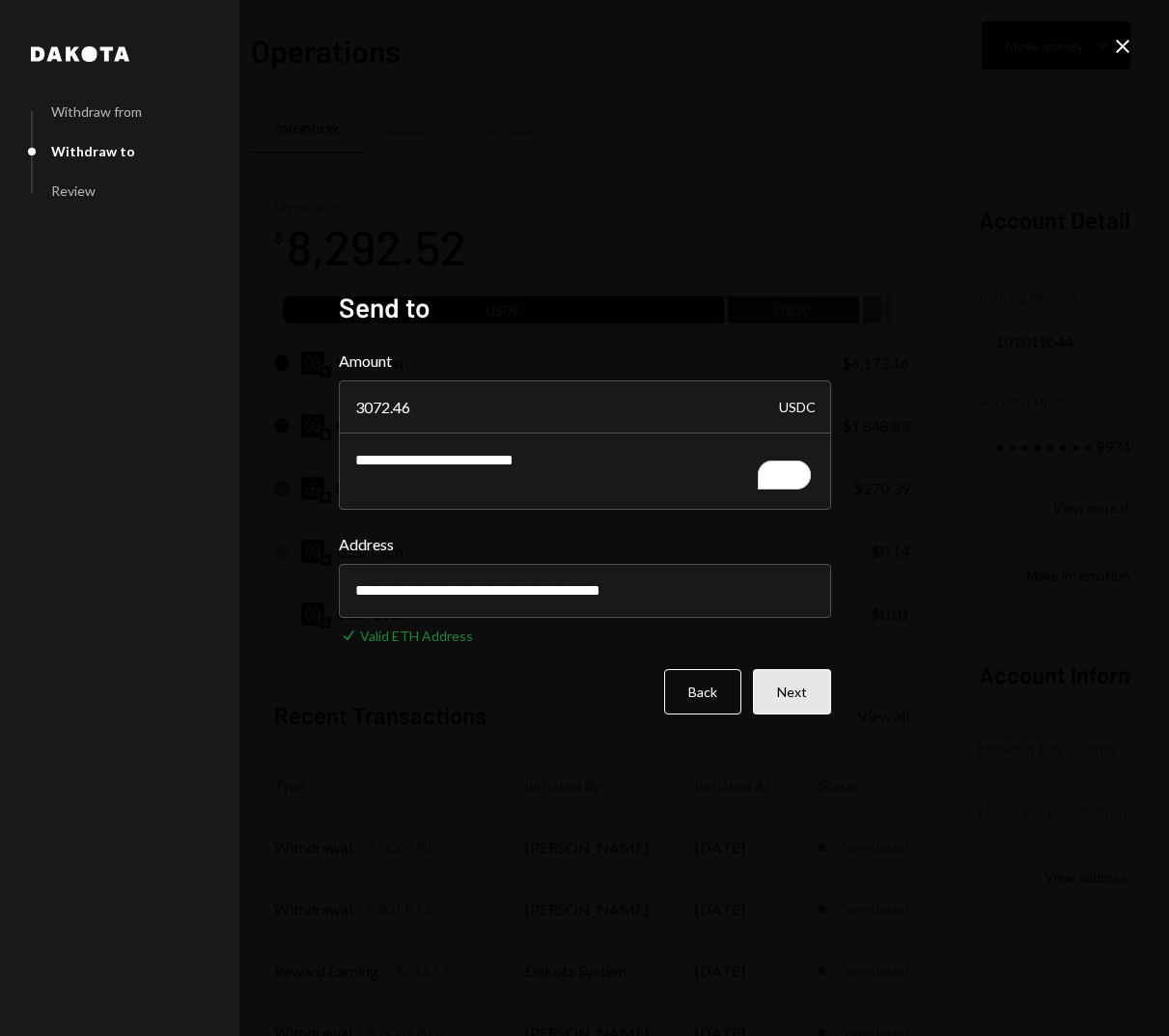 type on "**********" 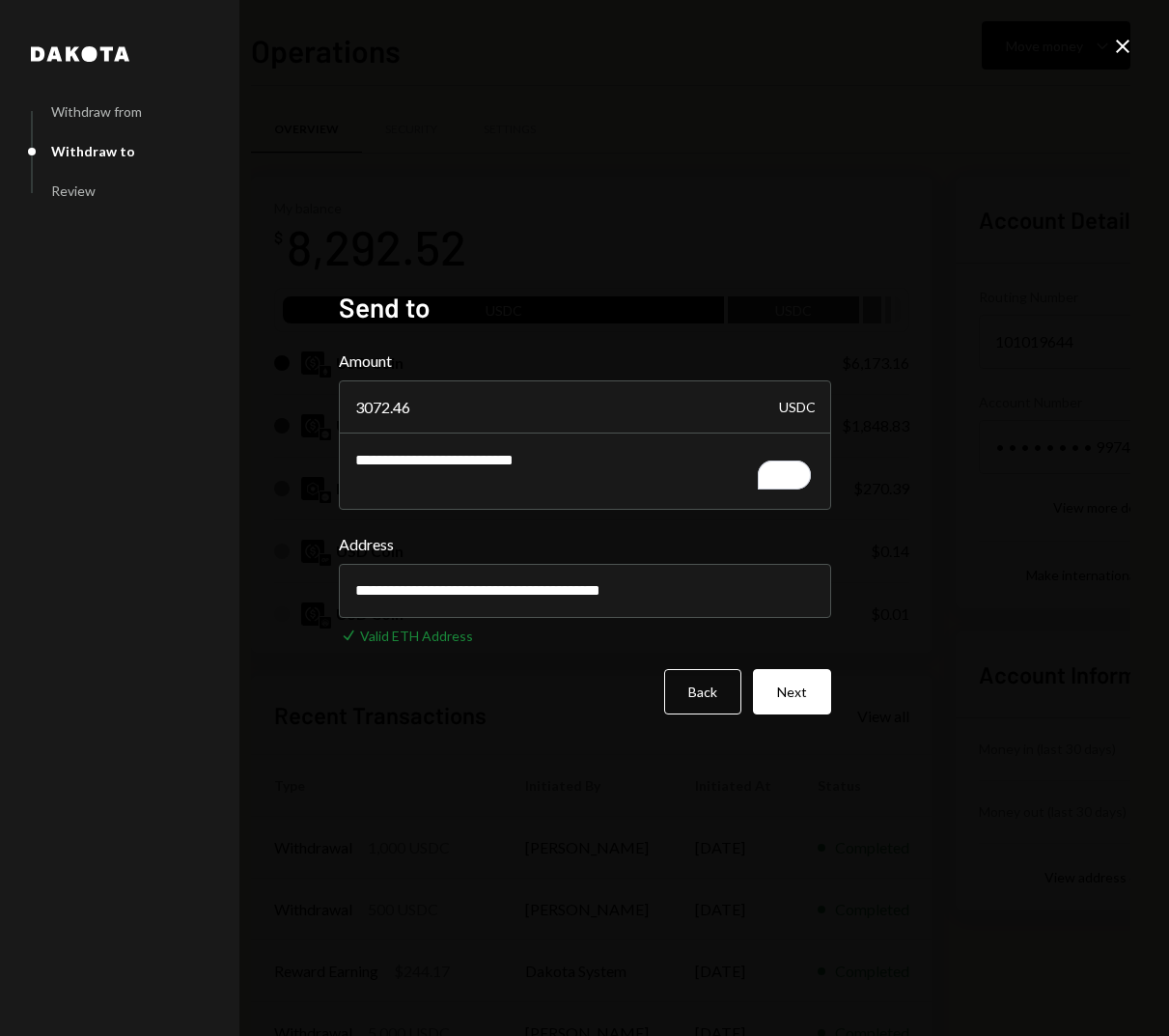 click on "Next" at bounding box center [792, 691] 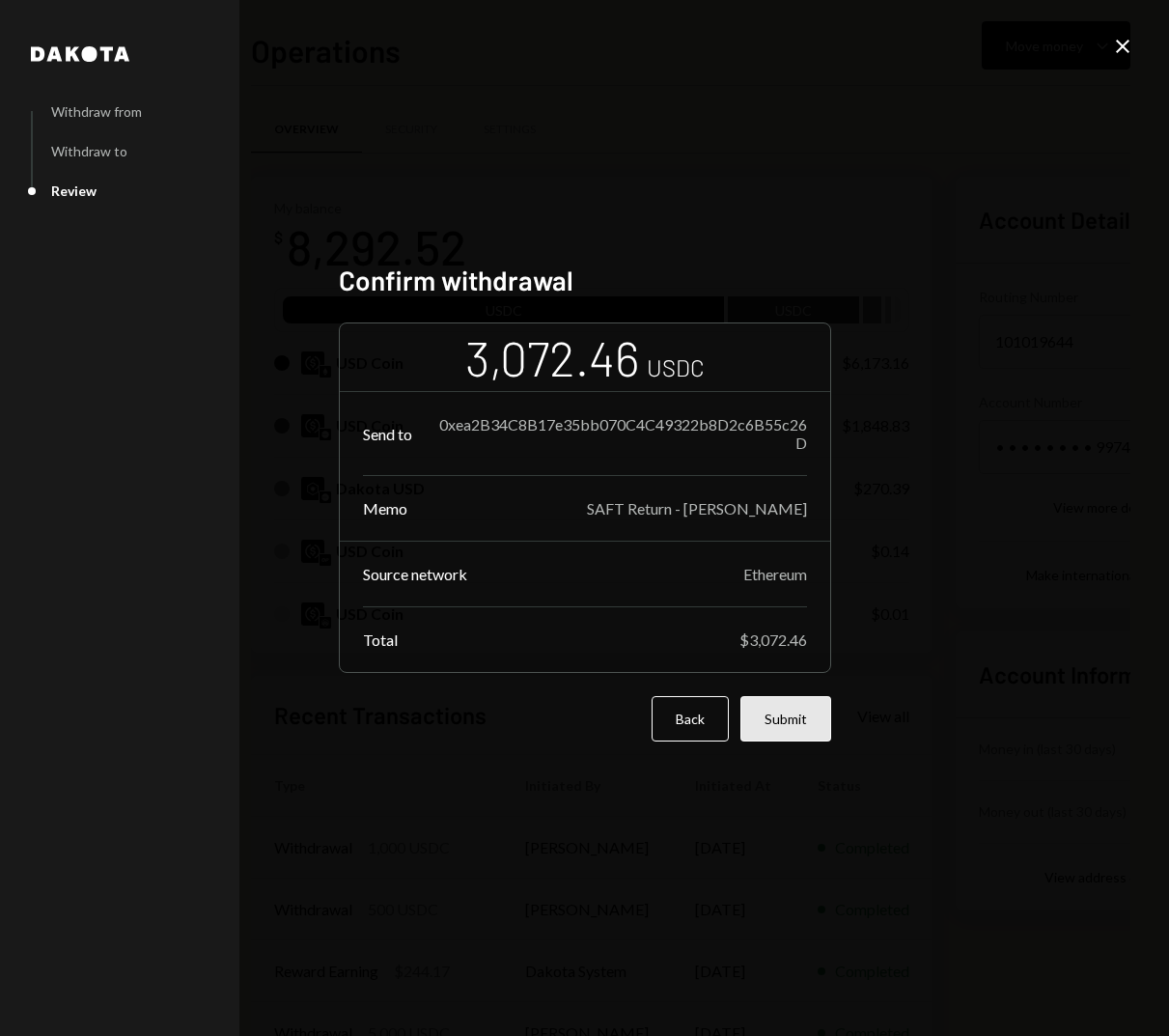 click on "Submit" at bounding box center (786, 718) 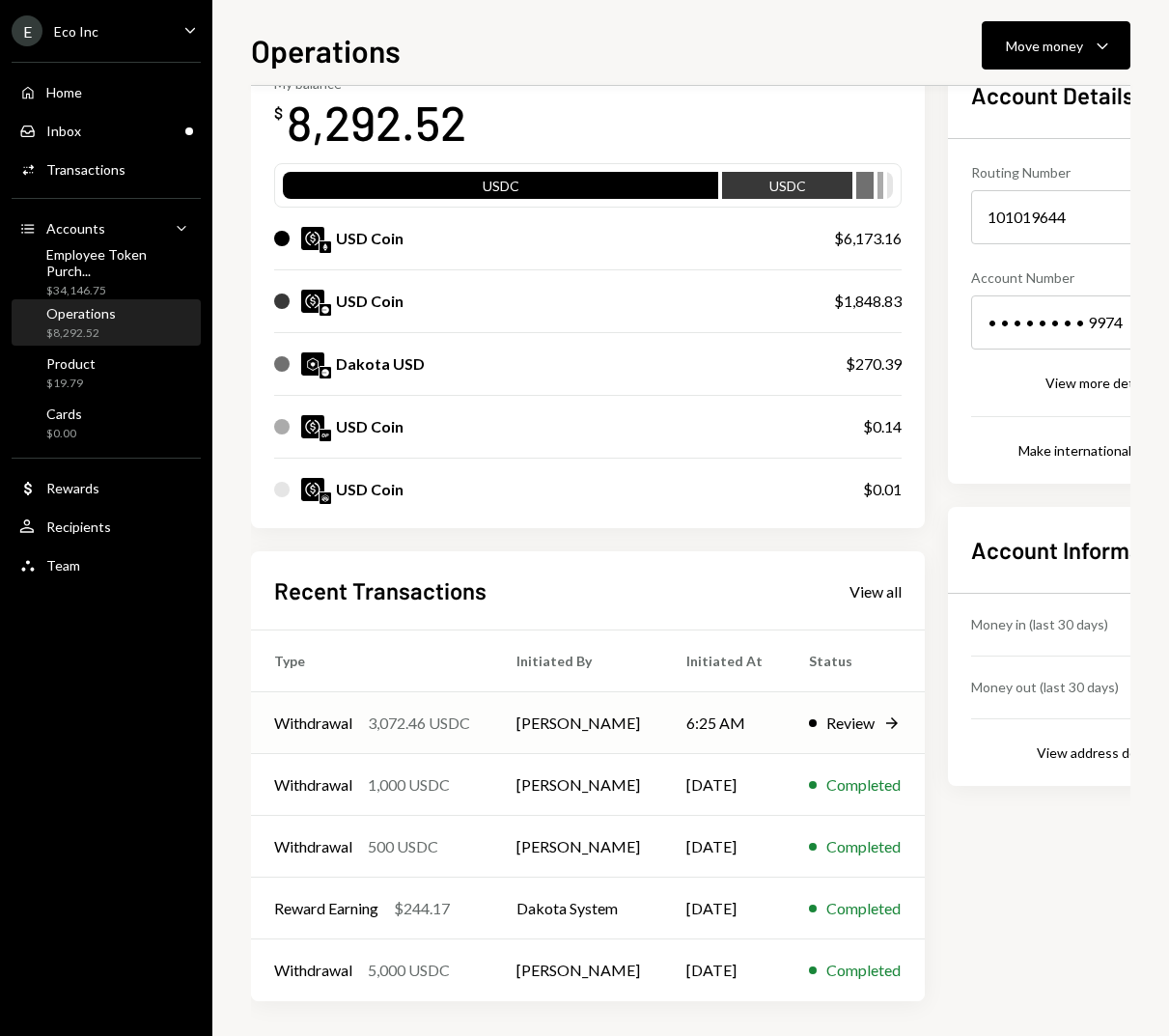 scroll, scrollTop: 128, scrollLeft: 0, axis: vertical 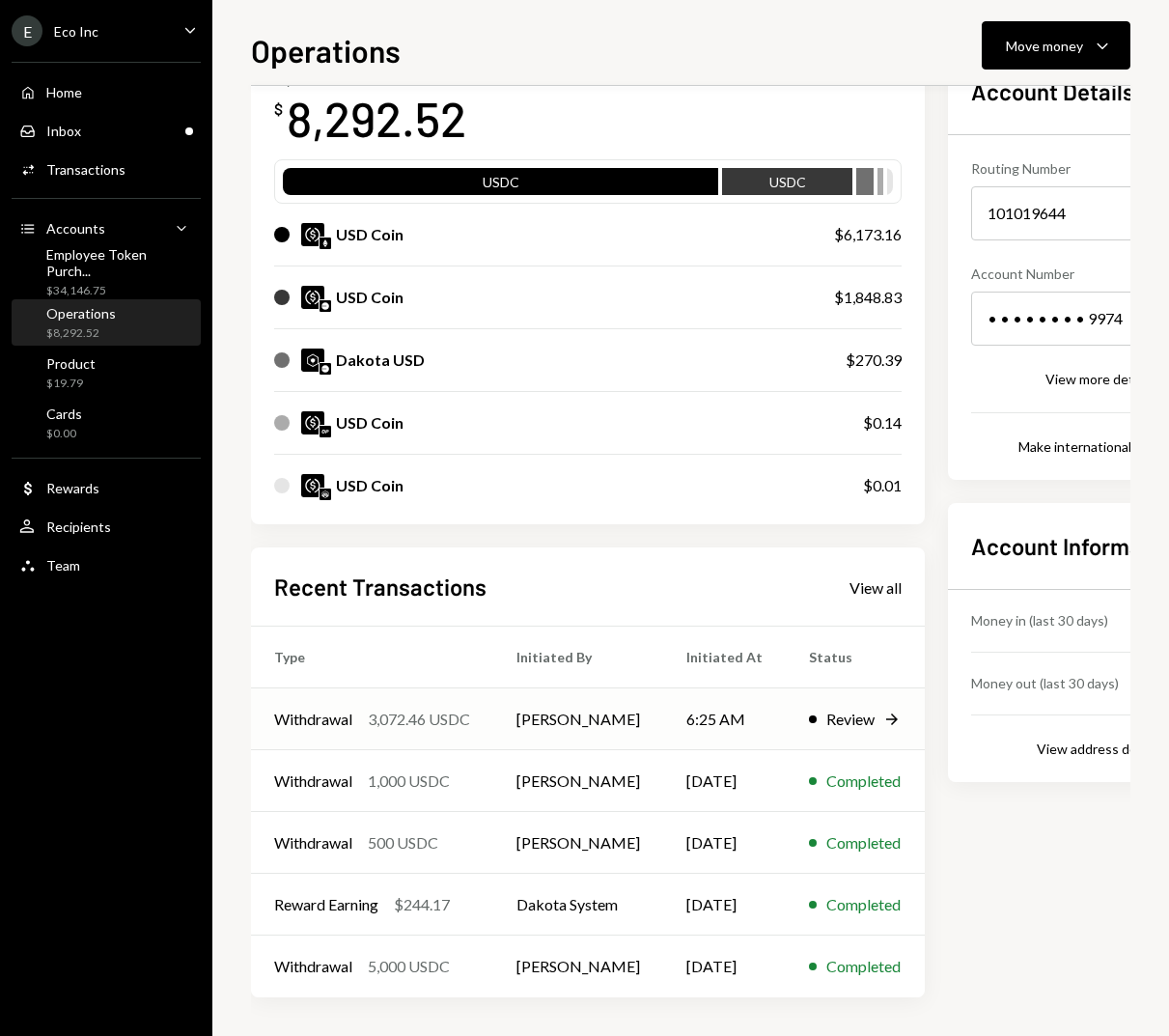 click on "Review" at bounding box center (850, 719) 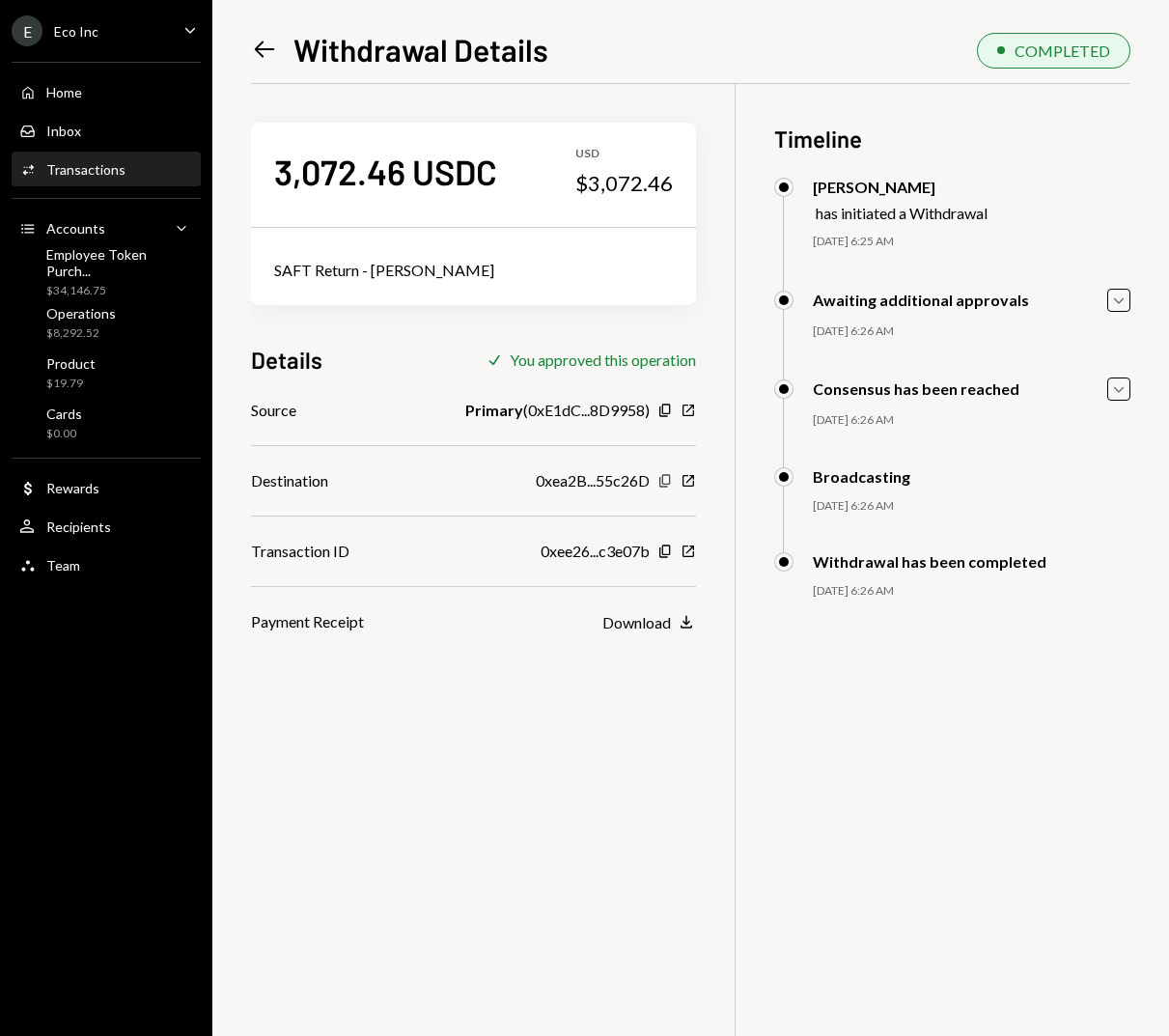 click on "Copy" 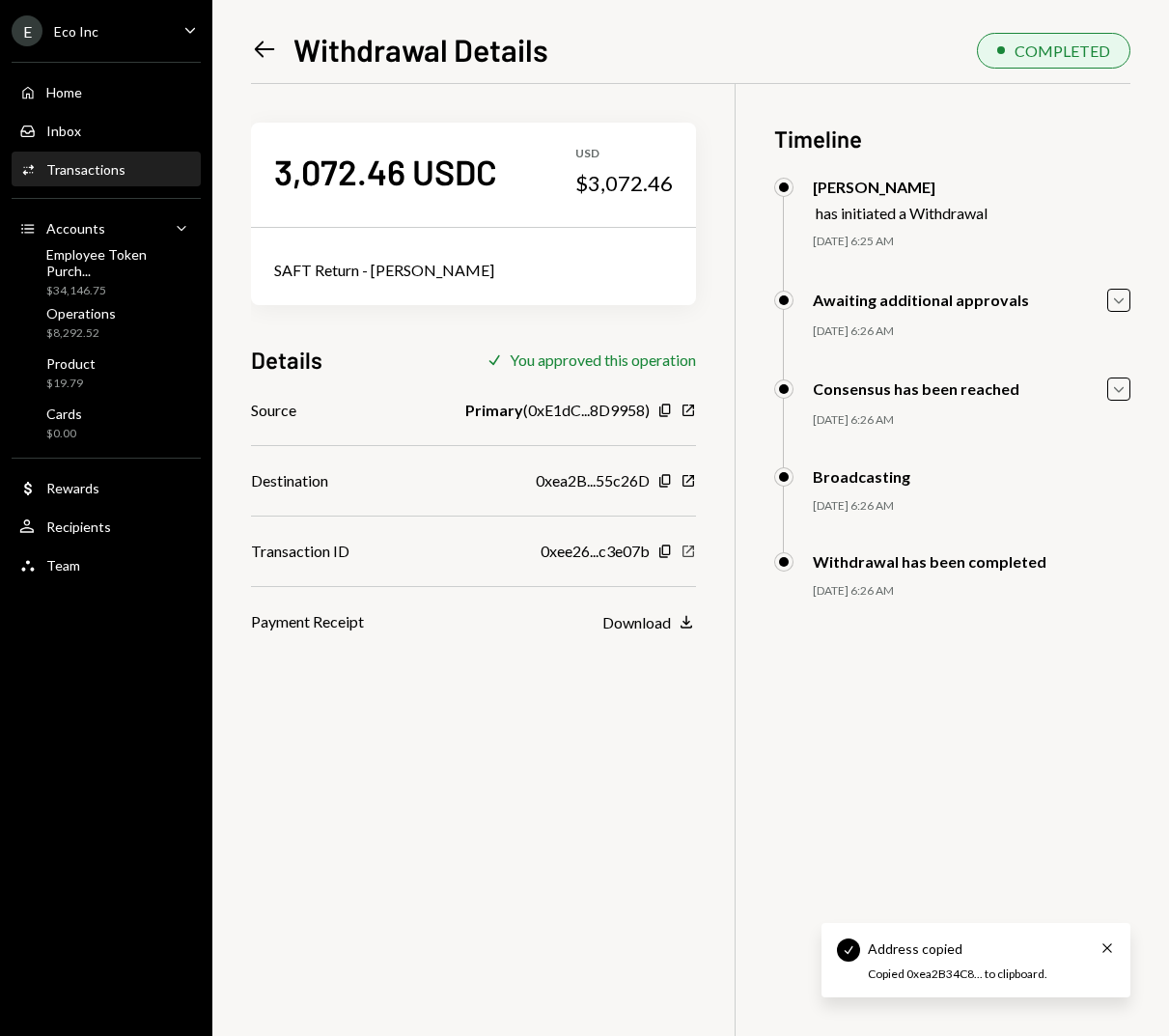 click on "New Window" 